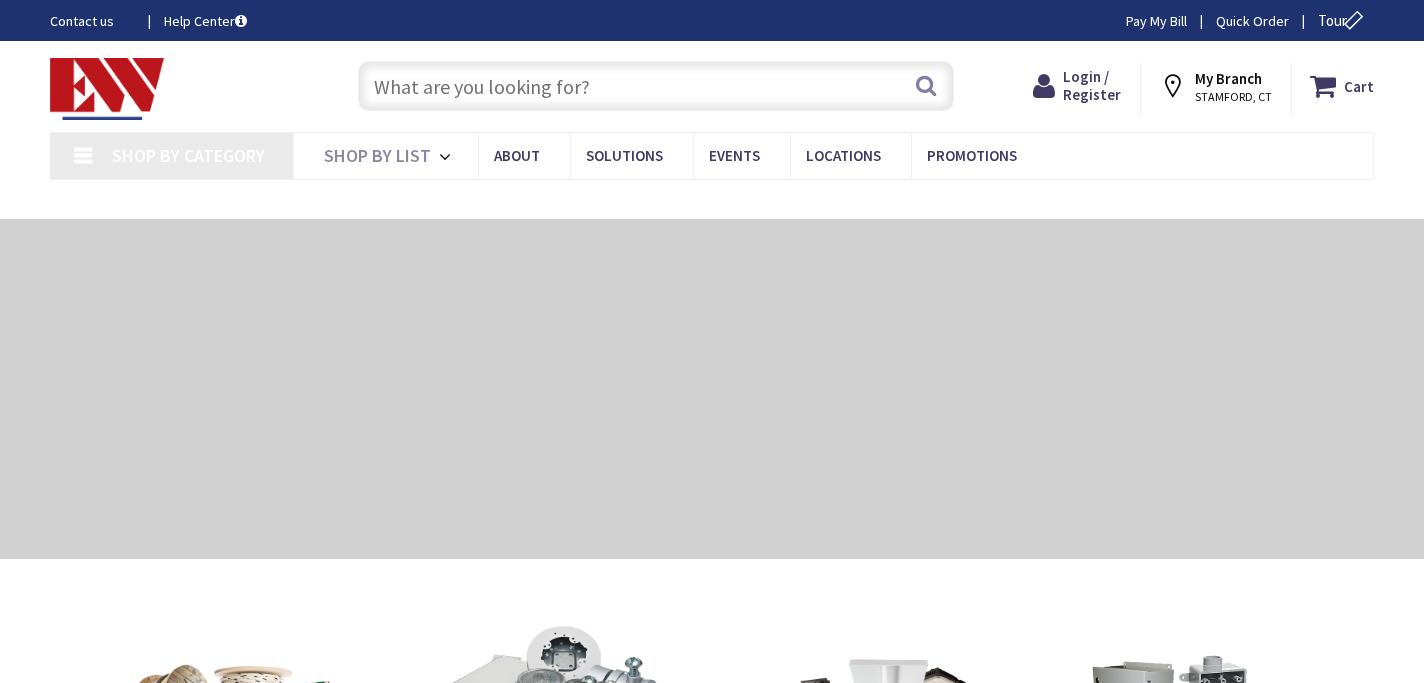 type on "[STREET], [CITY], [STATE] [ZIP], [COUNTRY]" 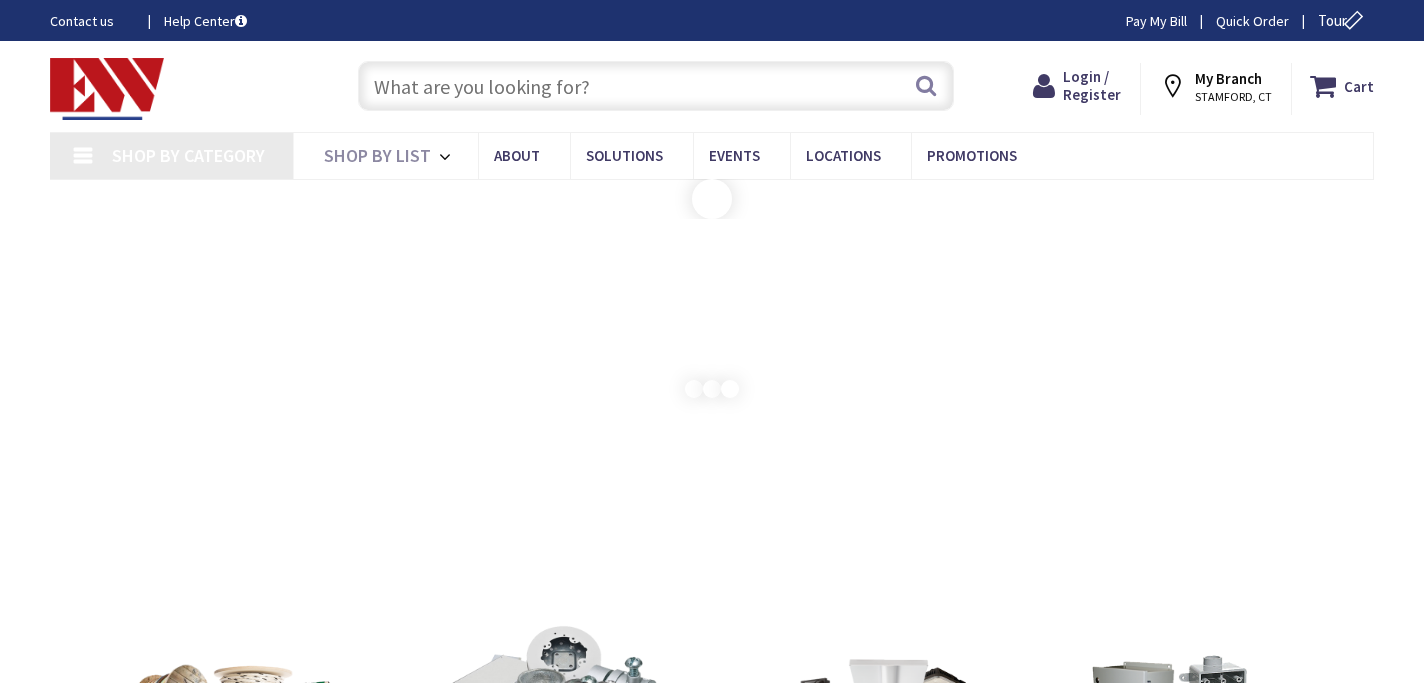 scroll, scrollTop: 0, scrollLeft: 0, axis: both 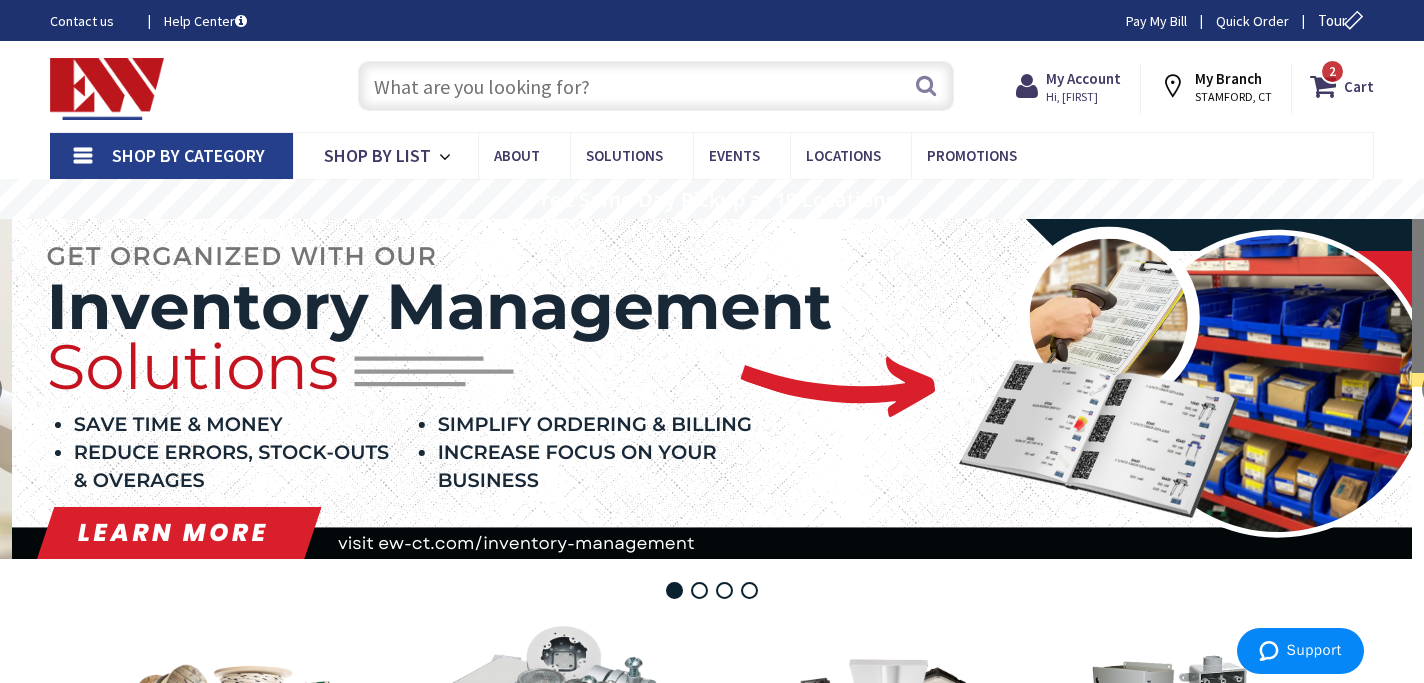 click at bounding box center (656, 86) 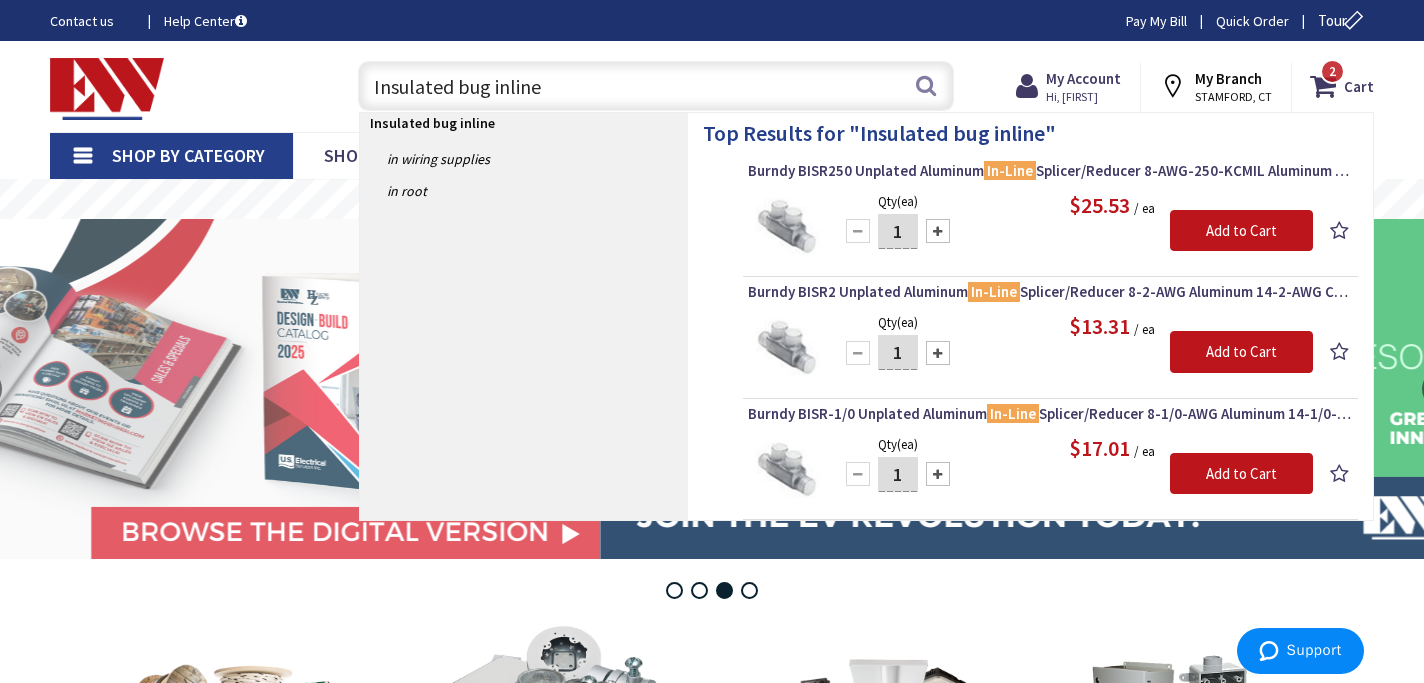 click on "Insulated bug inline" at bounding box center [656, 86] 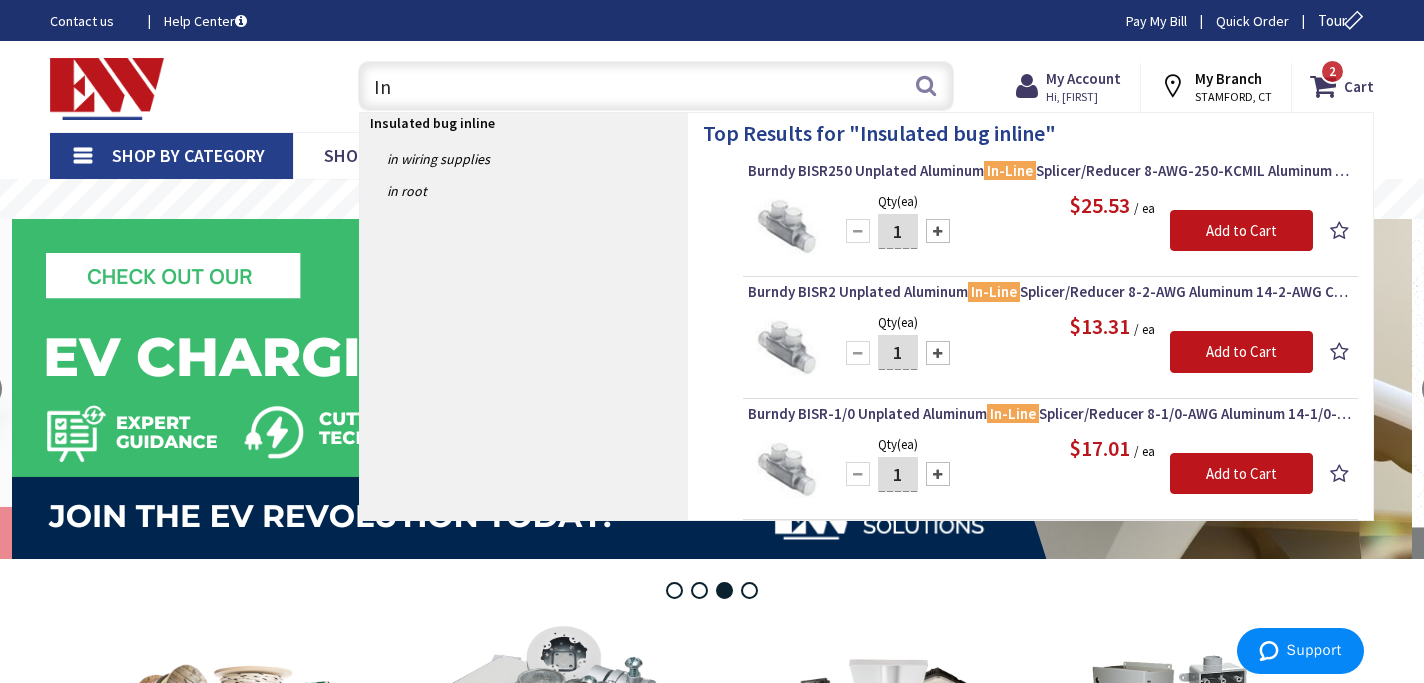 type on "I" 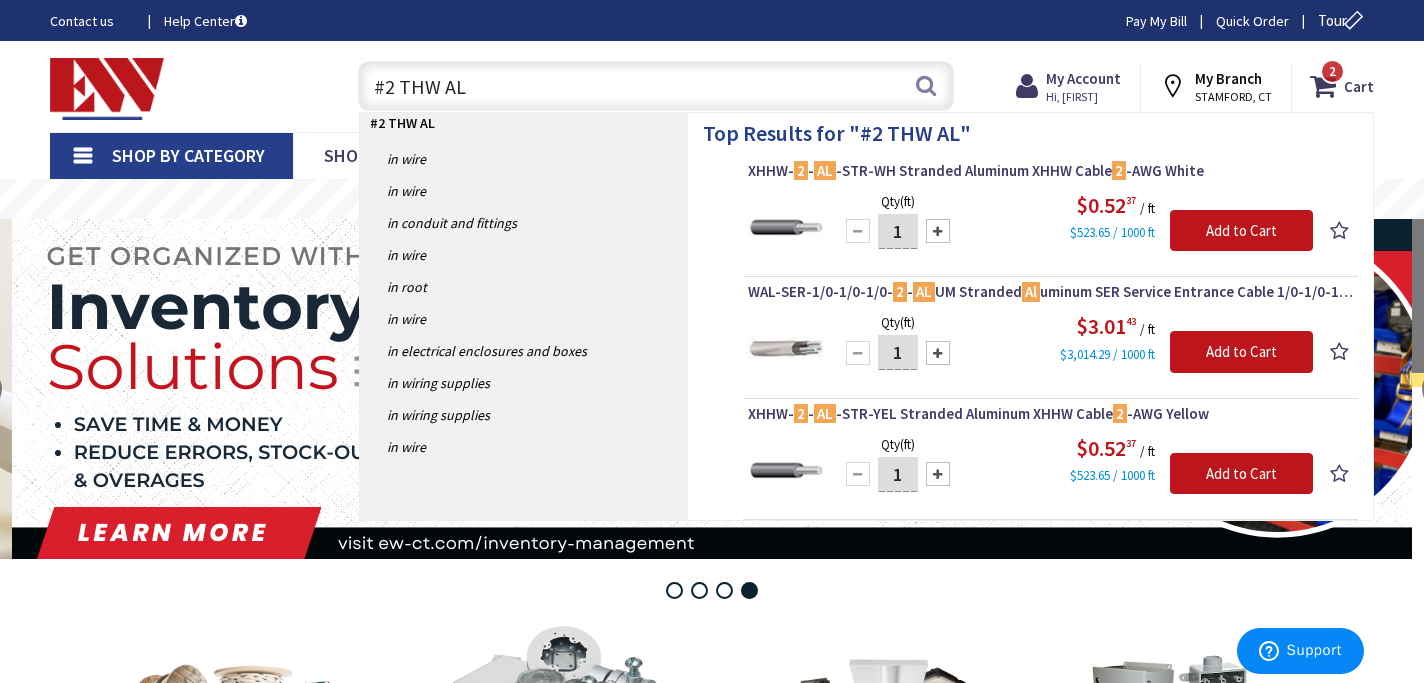 click on "#2 THW AL" at bounding box center (656, 86) 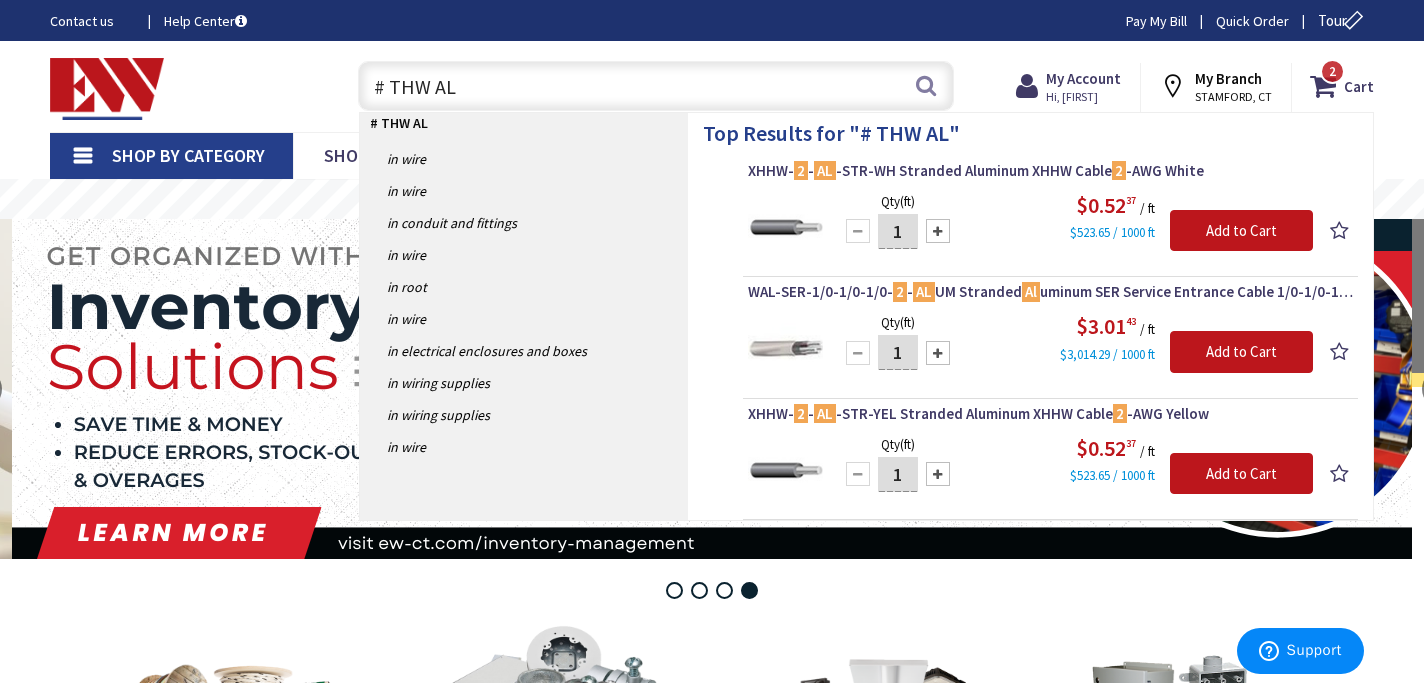 type on "#1 THW AL" 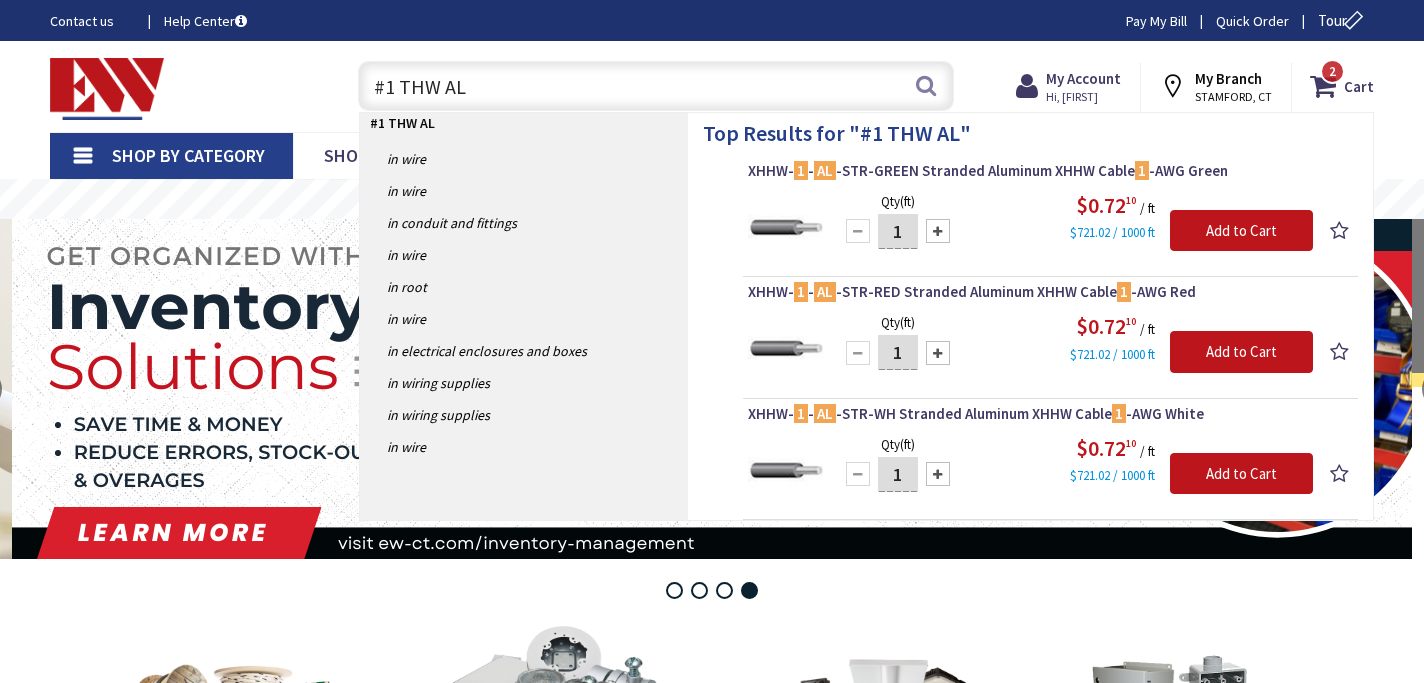 scroll, scrollTop: 0, scrollLeft: 0, axis: both 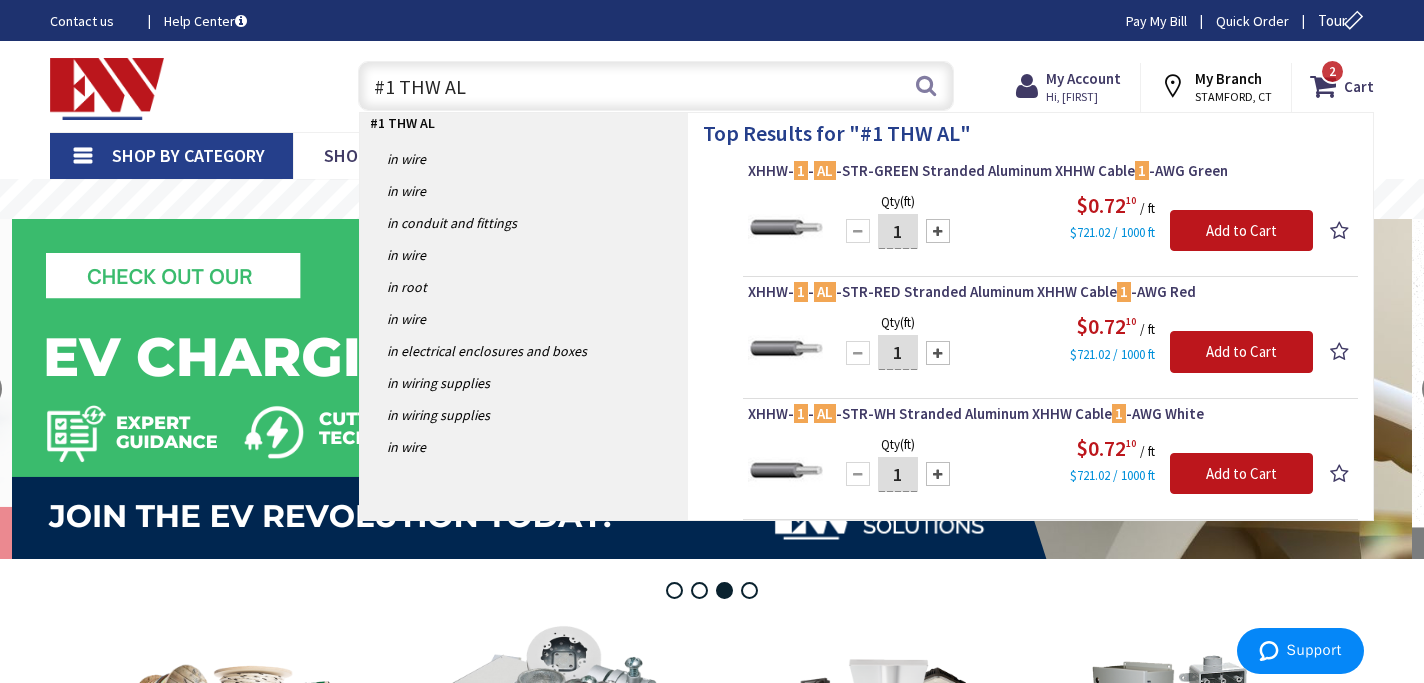 drag, startPoint x: 676, startPoint y: 80, endPoint x: 360, endPoint y: 85, distance: 316.03955 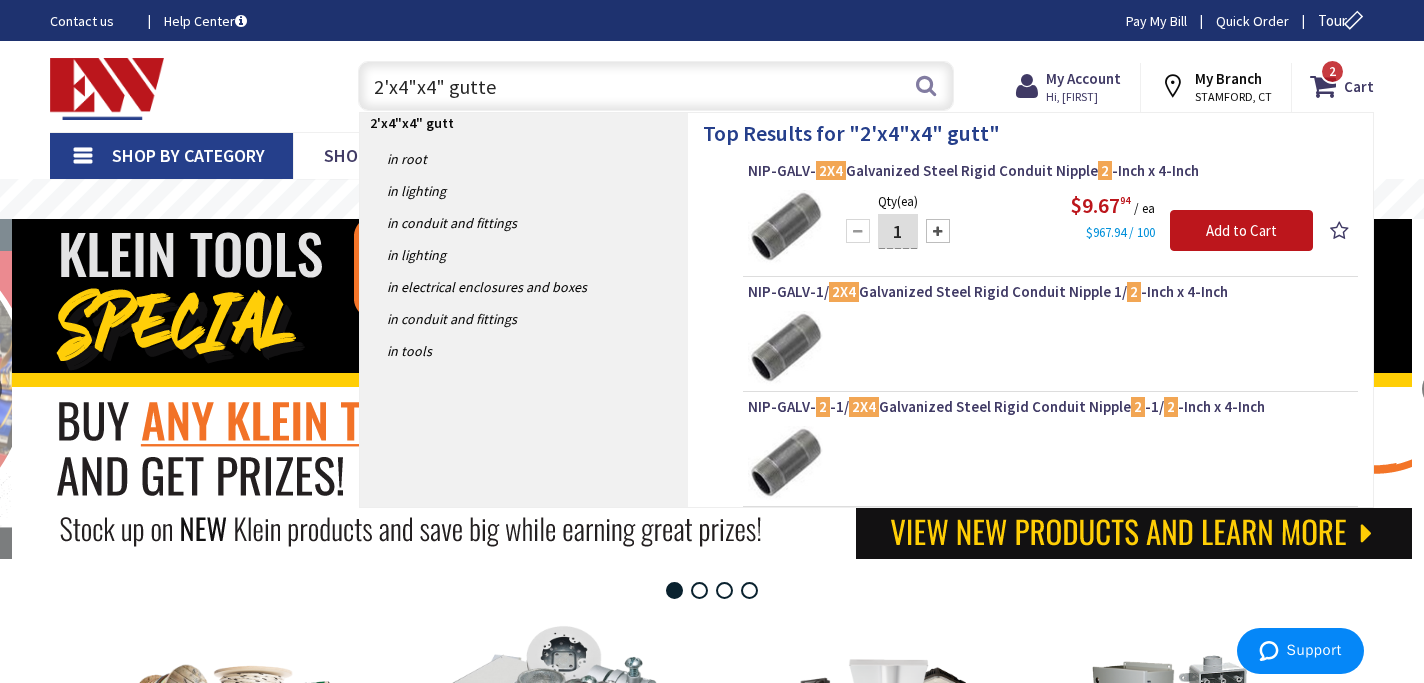 type on "2'x4"x4" gutter" 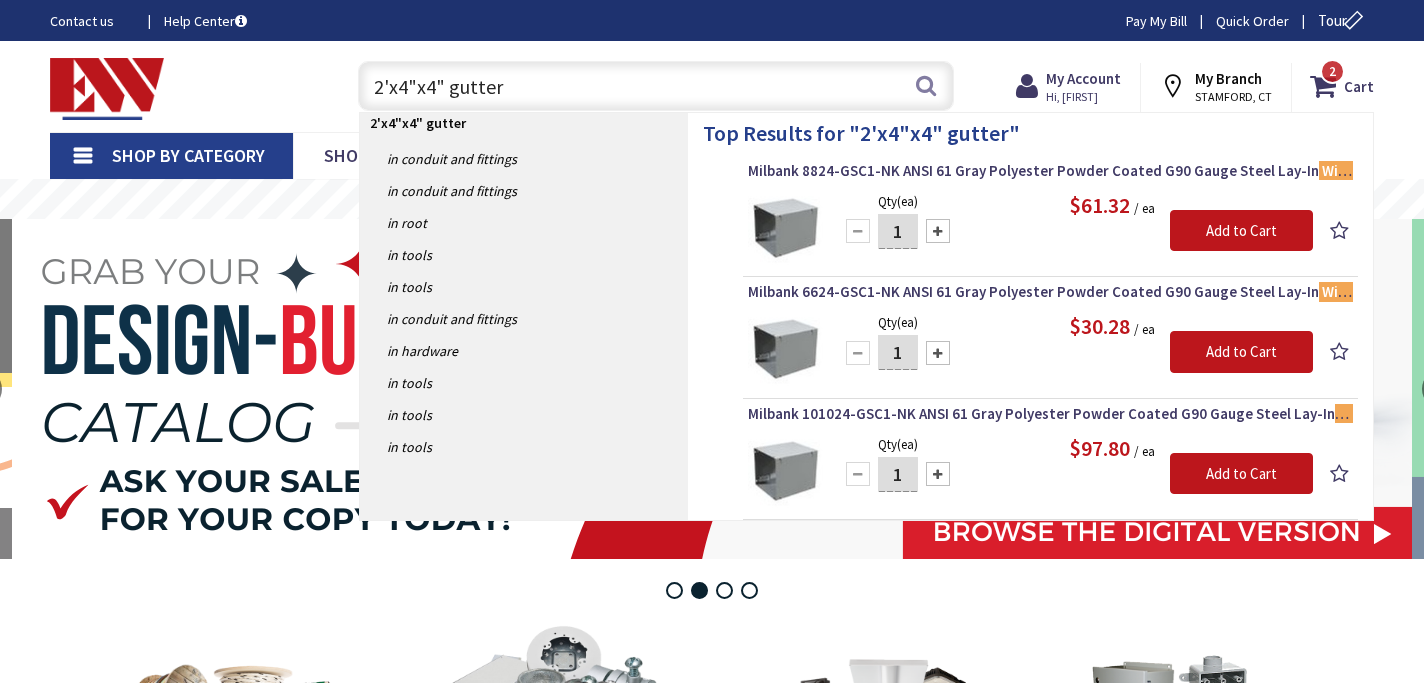 scroll, scrollTop: 0, scrollLeft: 0, axis: both 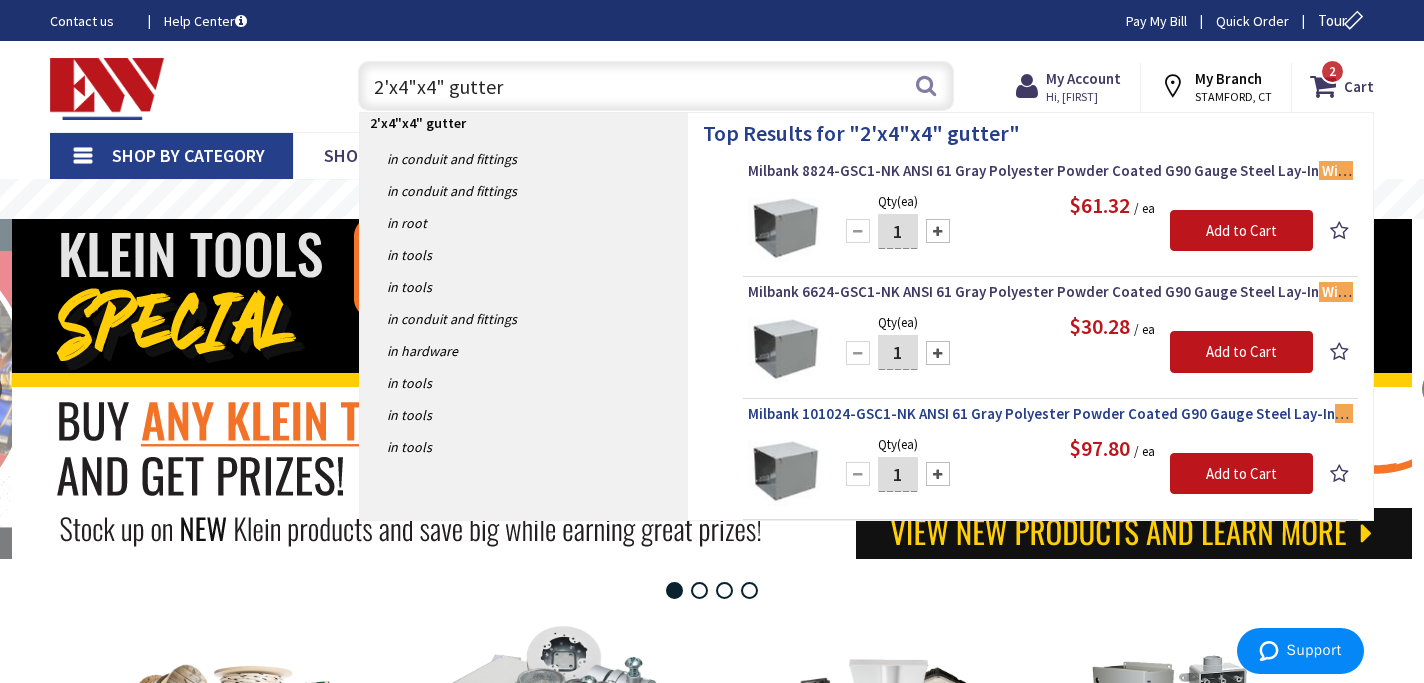 type on "2'x4"x4" gutter" 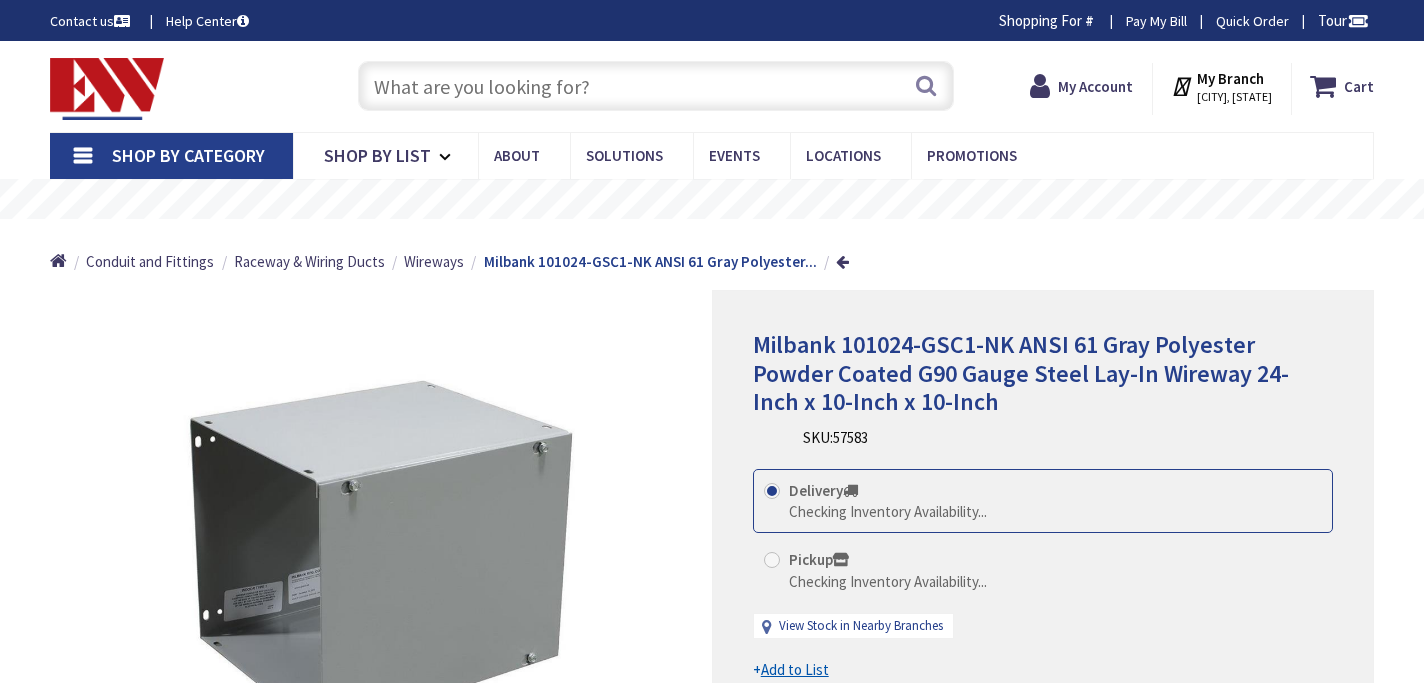 scroll, scrollTop: 0, scrollLeft: 0, axis: both 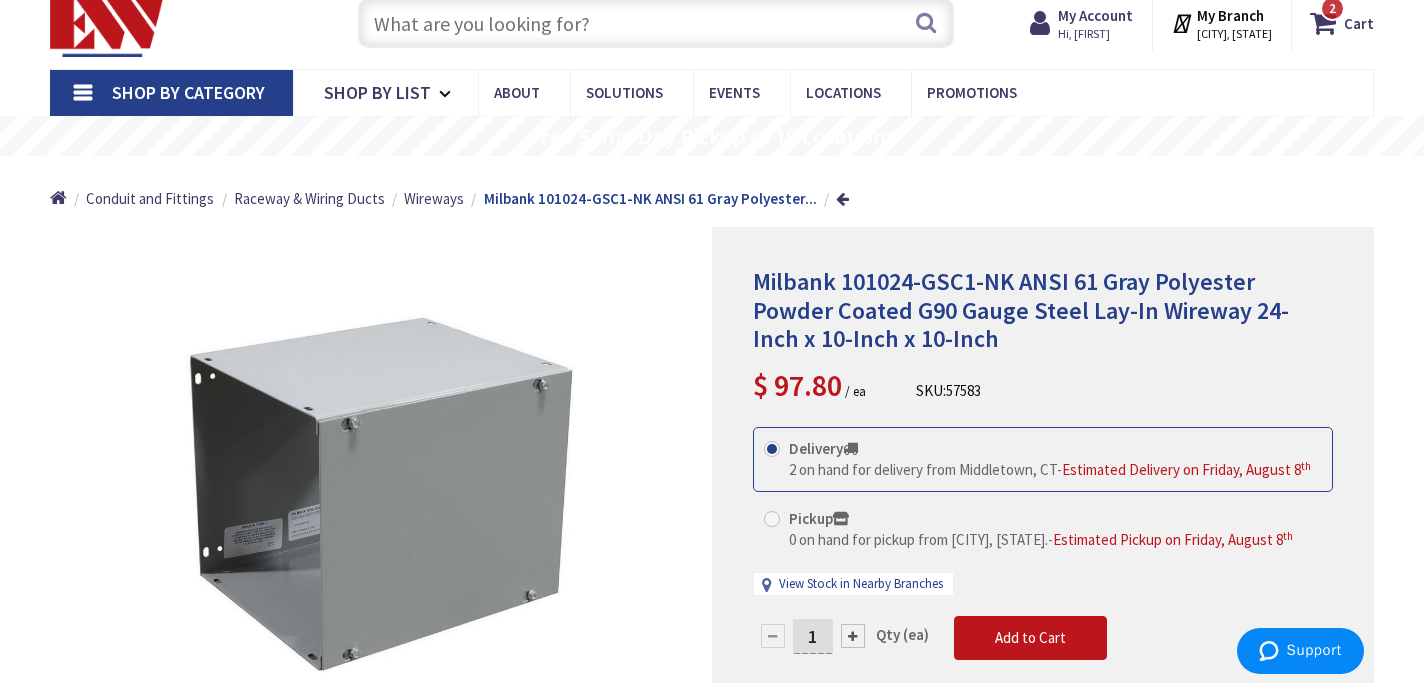 click at bounding box center (656, 23) 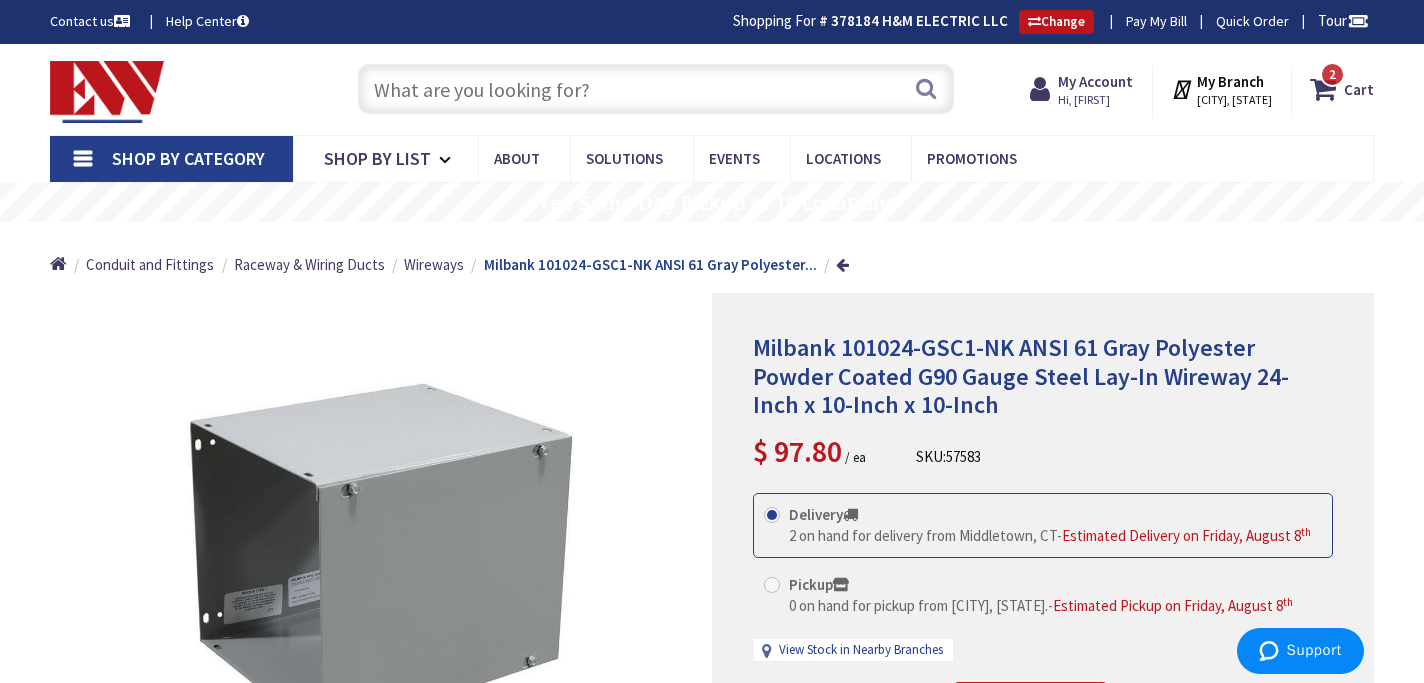 scroll, scrollTop: 0, scrollLeft: 0, axis: both 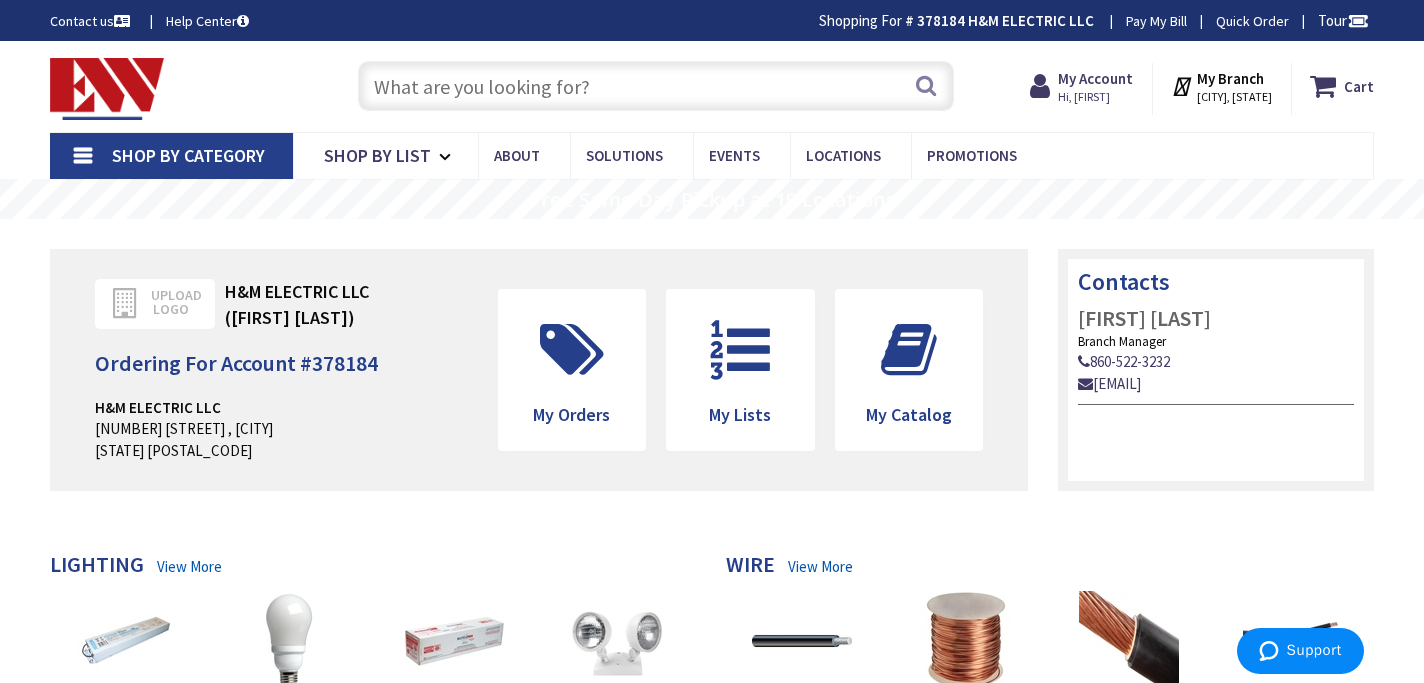 click at bounding box center [656, 86] 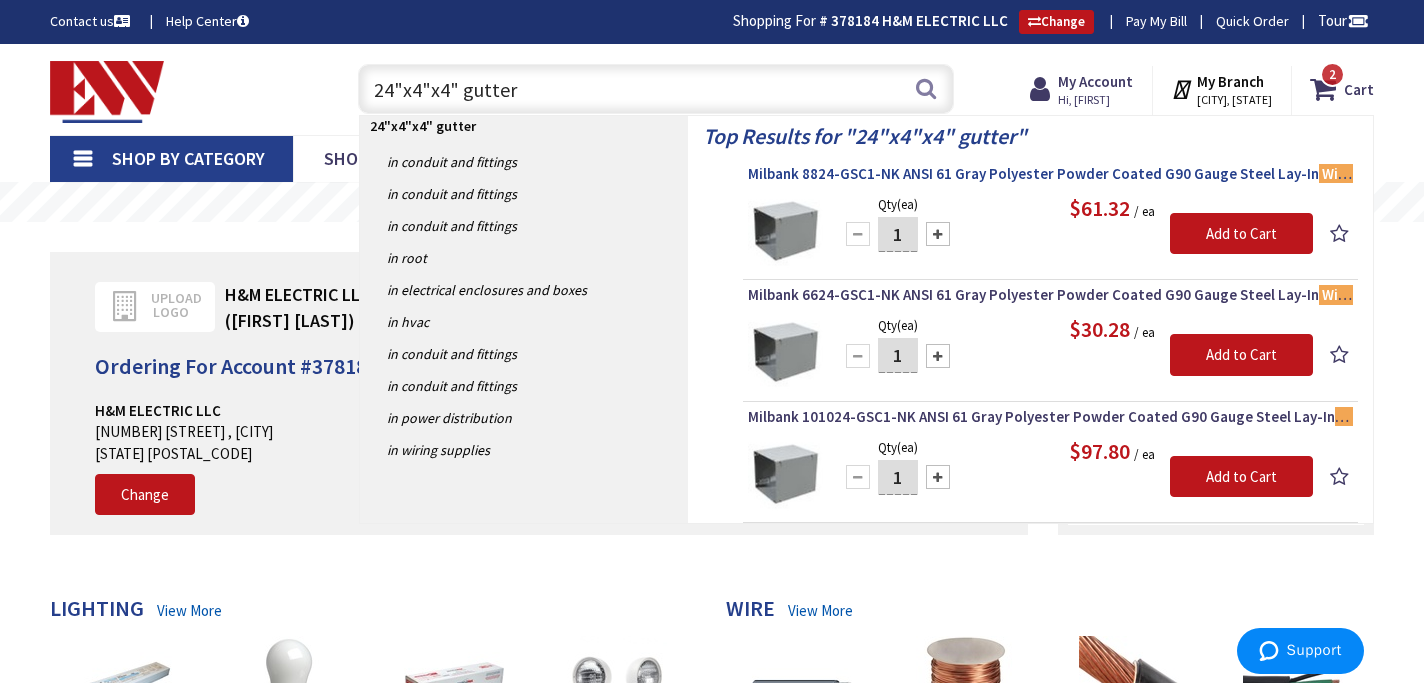 type on "24"x4"x4" gutter" 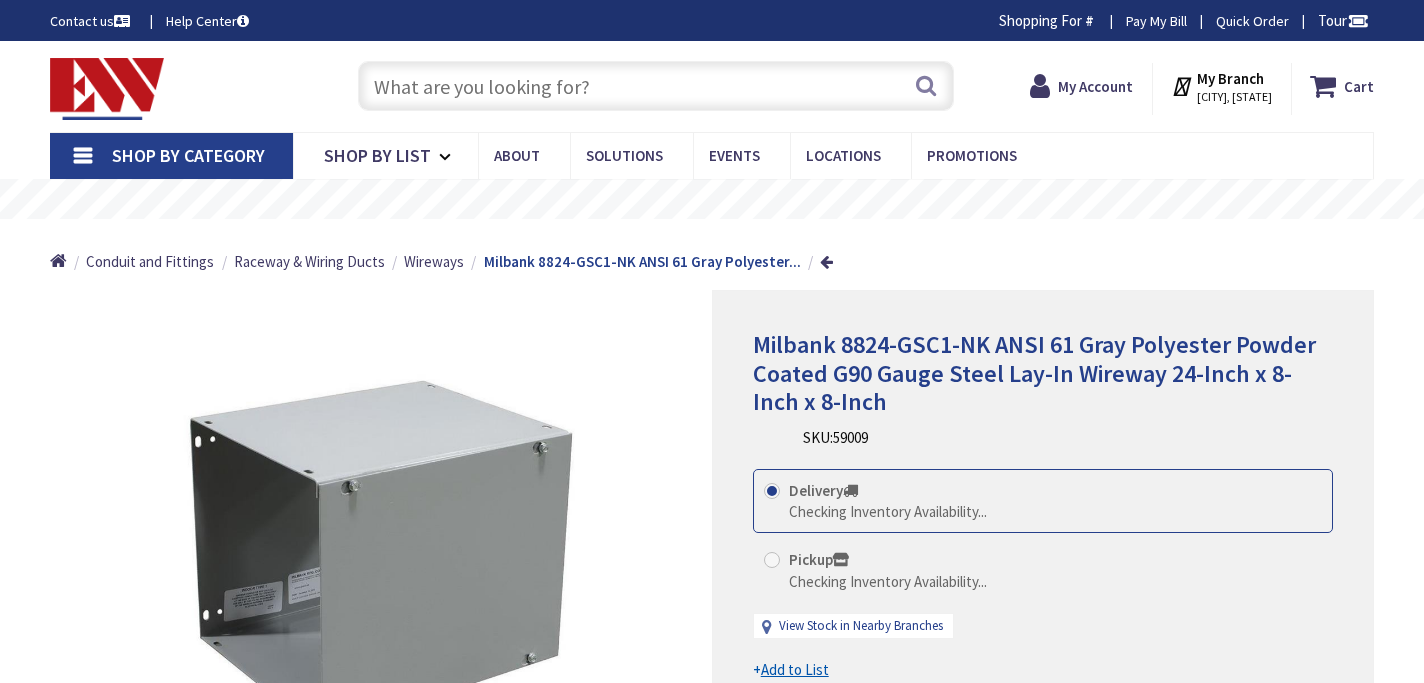 scroll, scrollTop: 0, scrollLeft: 0, axis: both 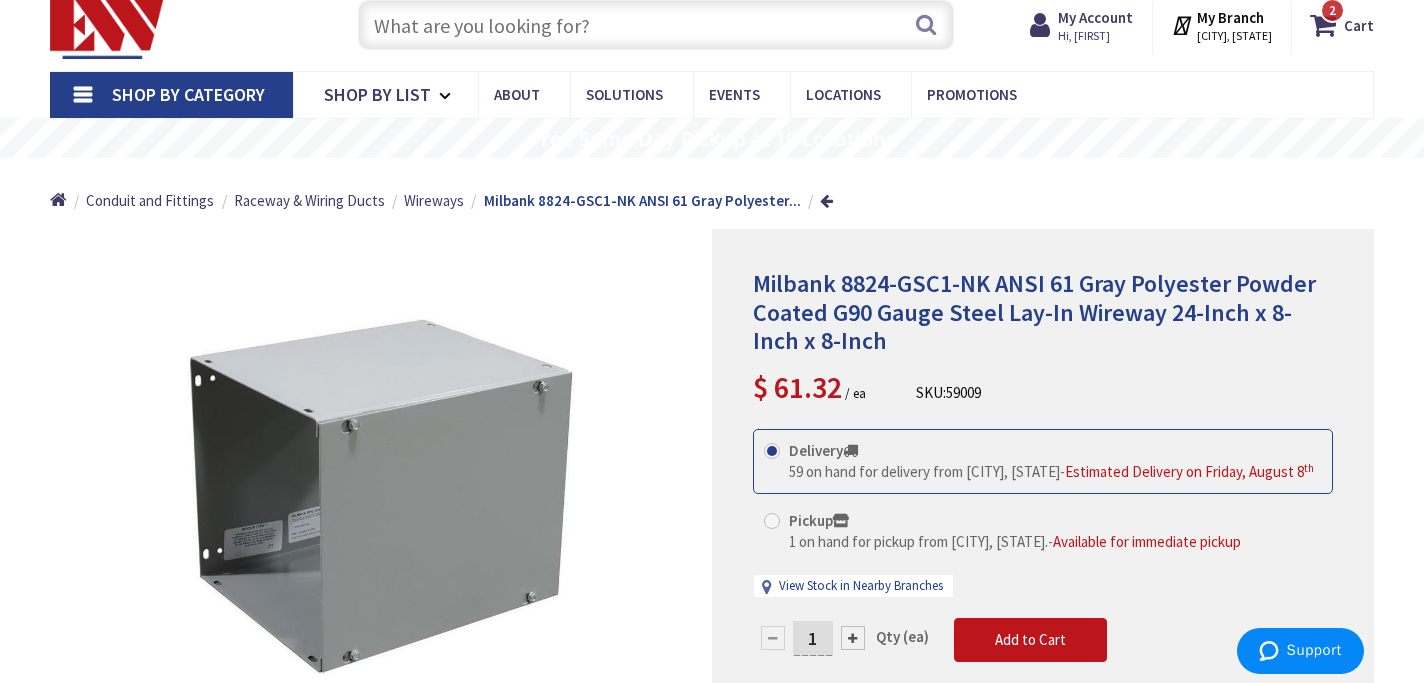 click at bounding box center (656, 25) 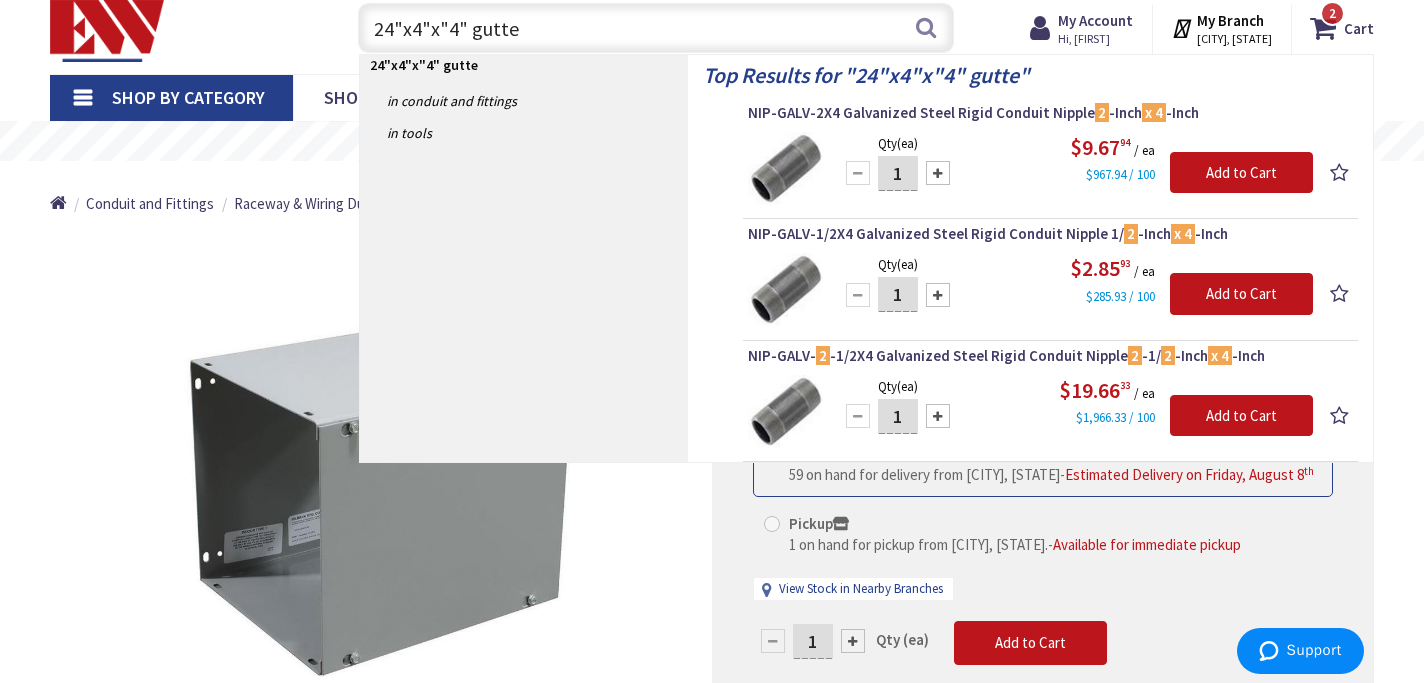 type on "24"x4"x"4" gutter" 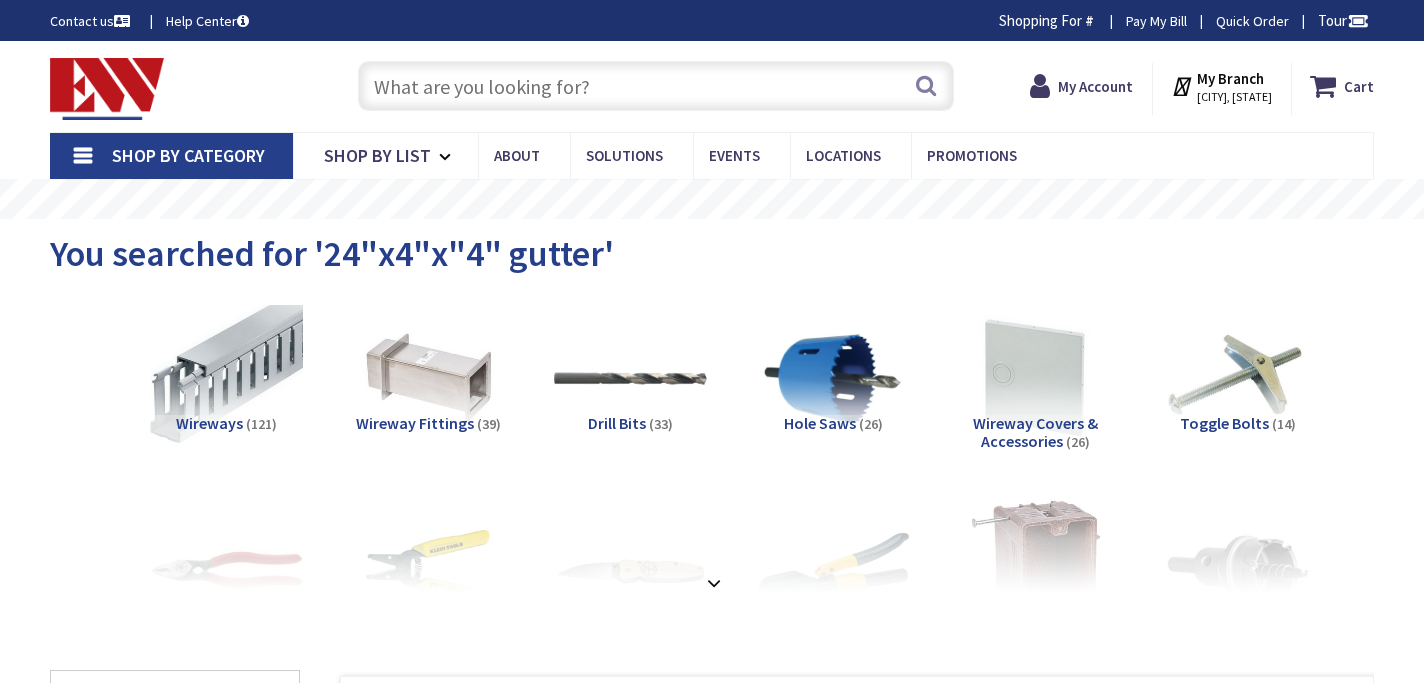 scroll, scrollTop: 0, scrollLeft: 0, axis: both 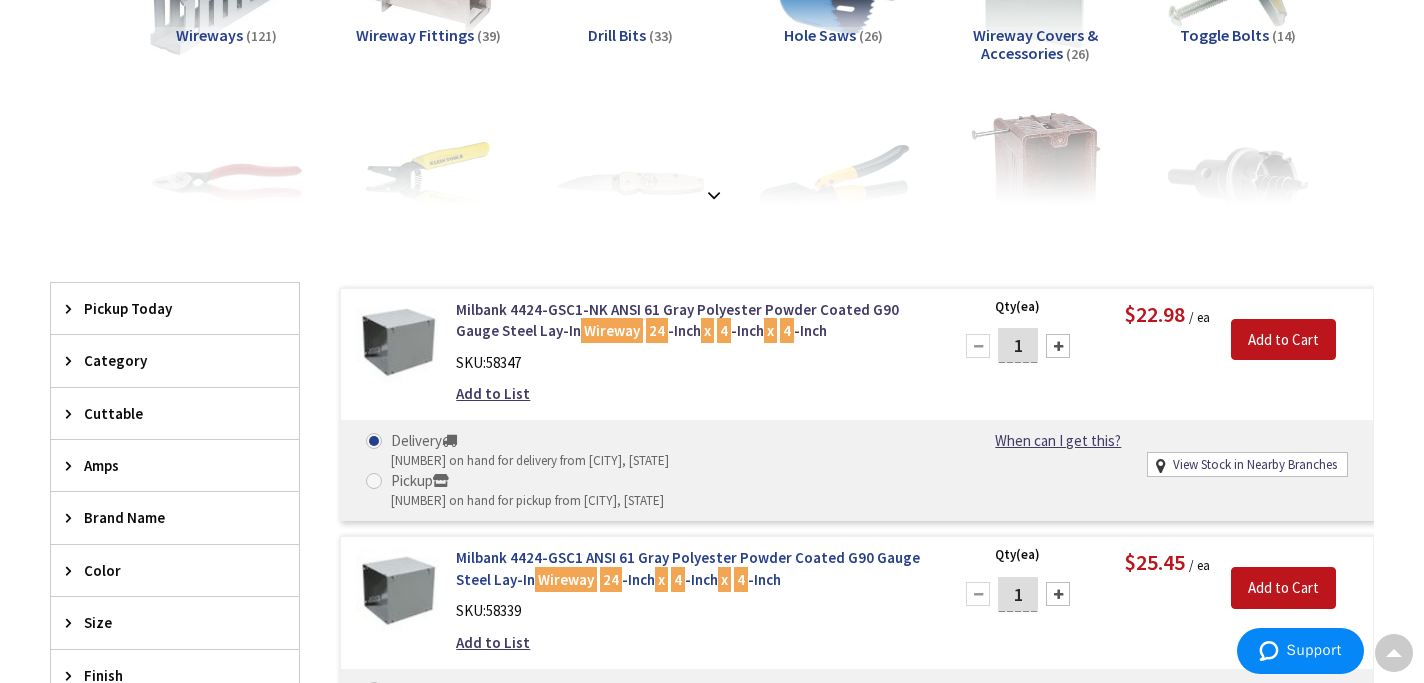 click on "Milbank 4424-GSC1 ANSI 61 Gray Polyester Powder Coated G90 Gauge Steel Lay-In  Wireway   24 -Inch  x   4 -Inch  x   4 -Inch" at bounding box center (692, 568) 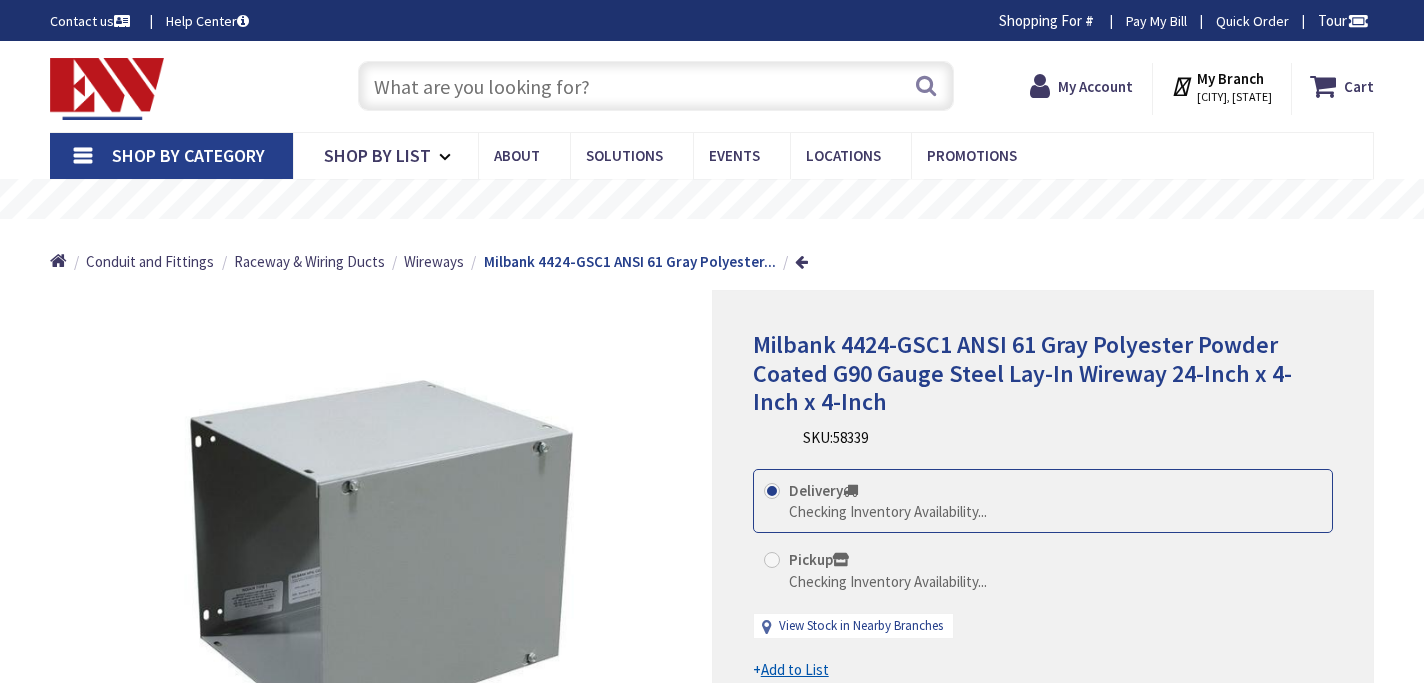 scroll, scrollTop: 259, scrollLeft: 0, axis: vertical 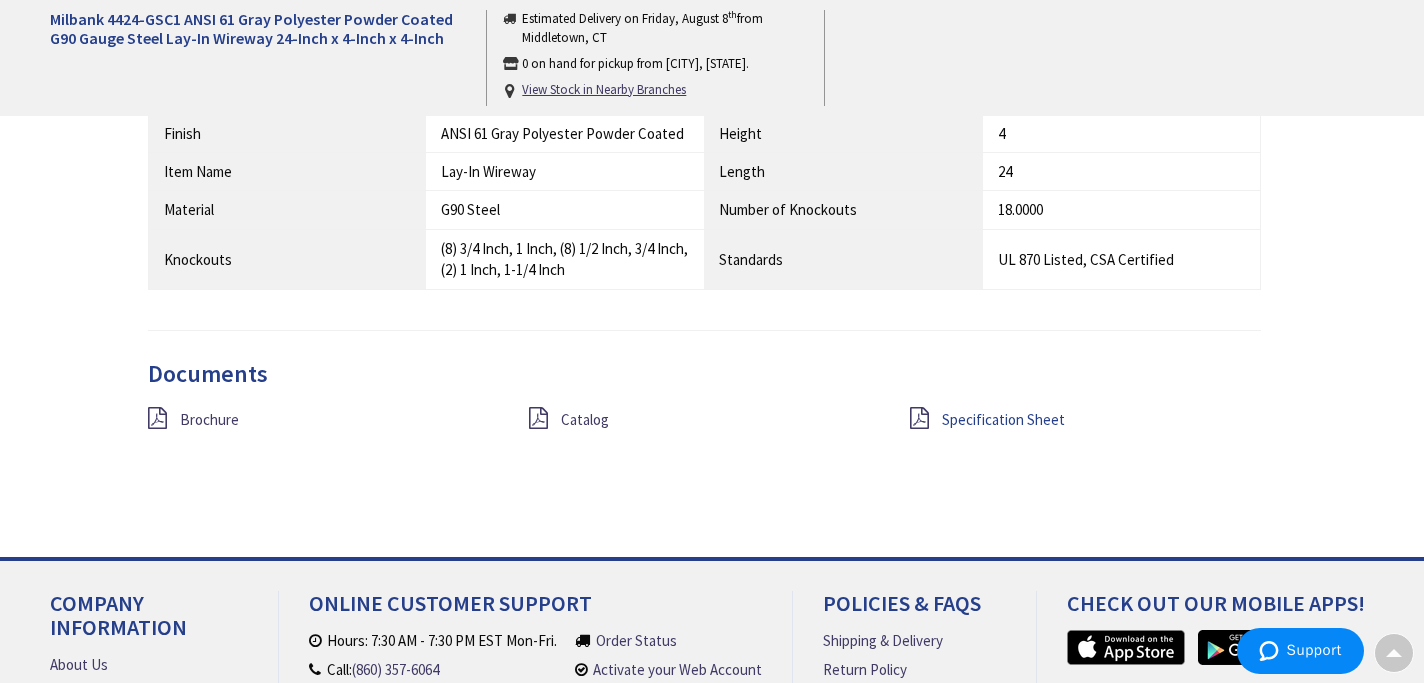click on "Specification Sheet" at bounding box center (1003, 419) 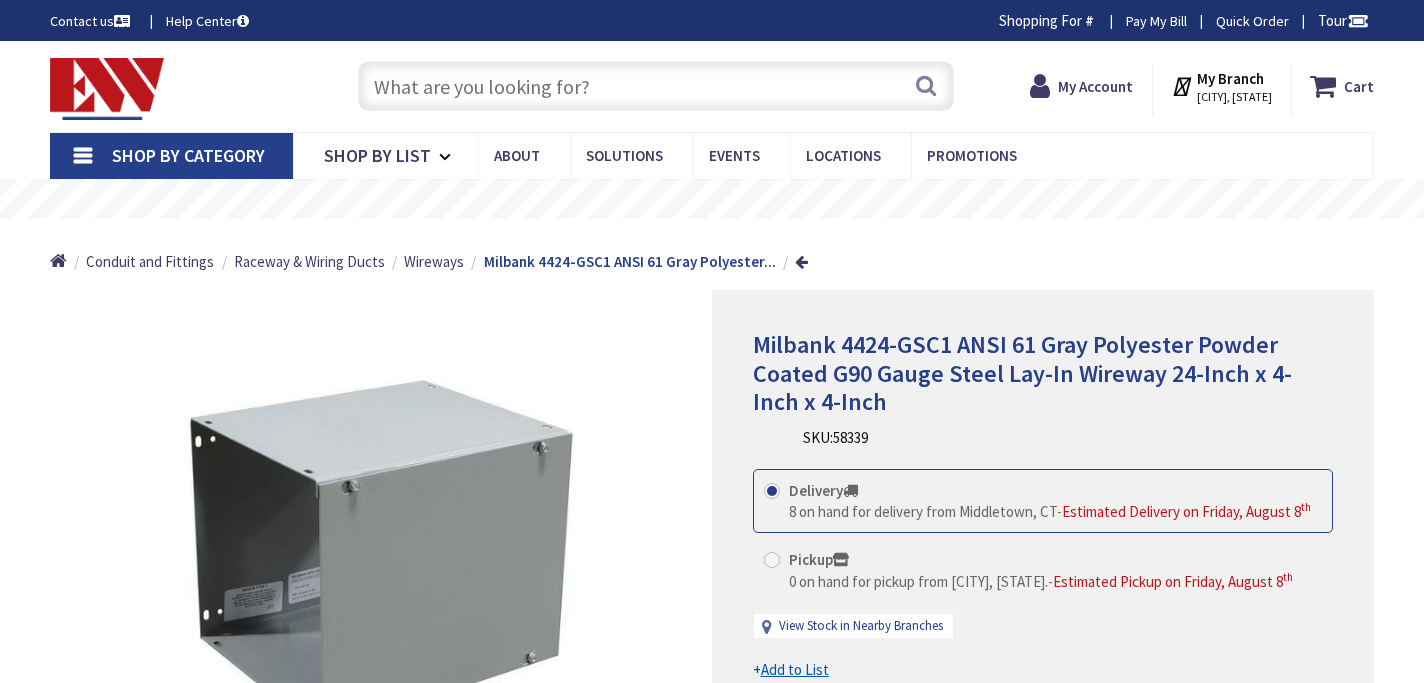scroll, scrollTop: 0, scrollLeft: 0, axis: both 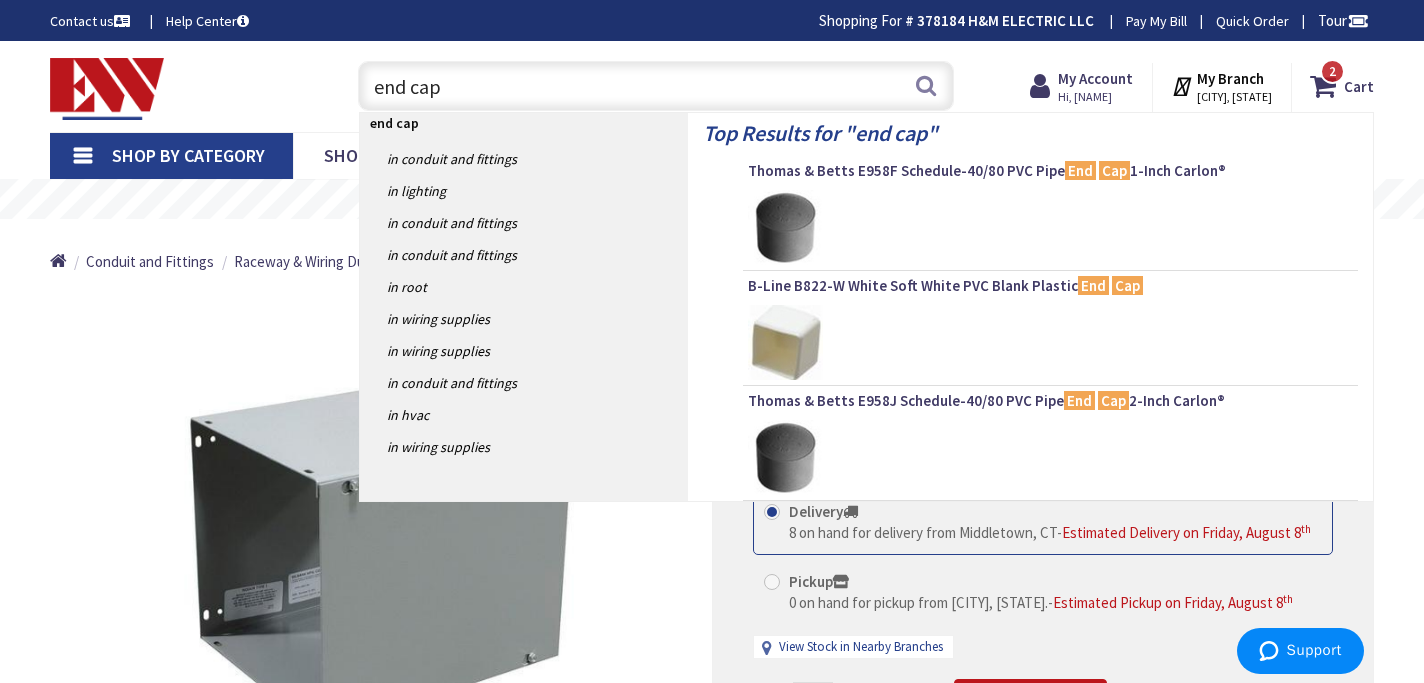 paste on "4424-GSC1" 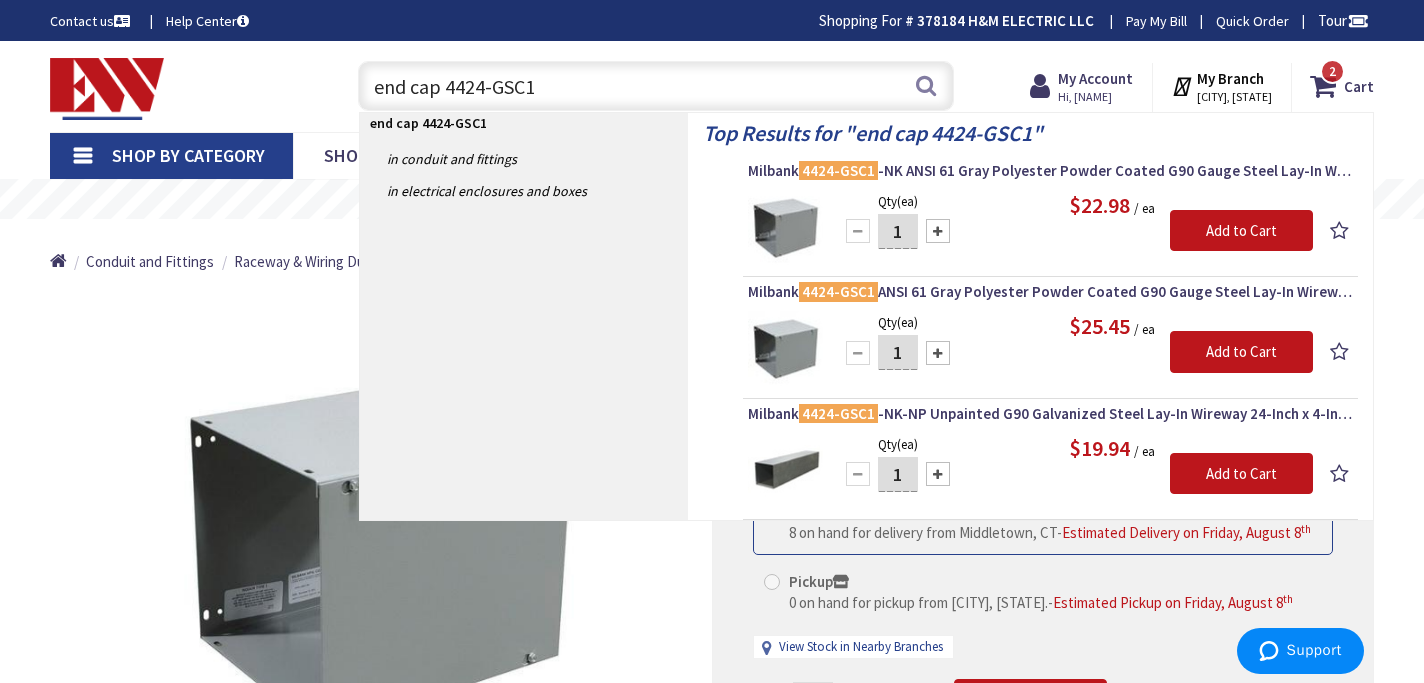 drag, startPoint x: 440, startPoint y: 88, endPoint x: 316, endPoint y: 96, distance: 124.2578 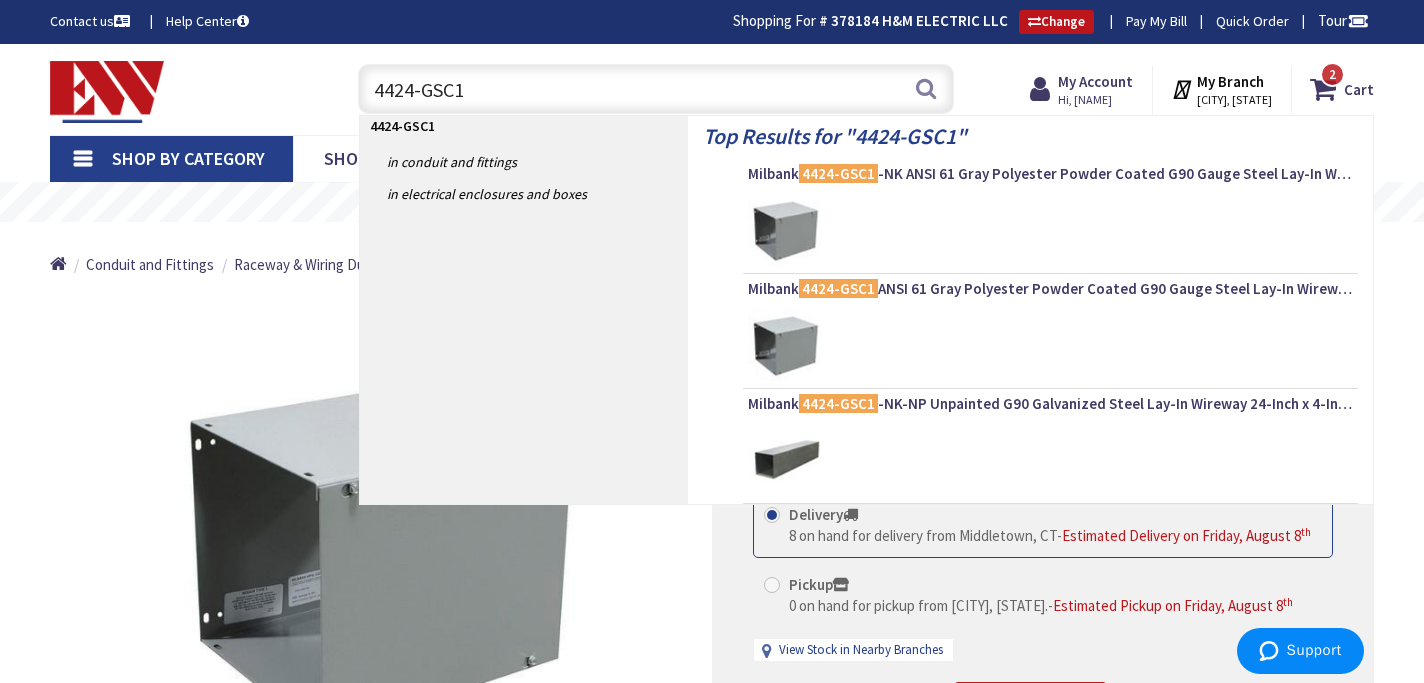 click on "4424-GSC1" at bounding box center [656, 89] 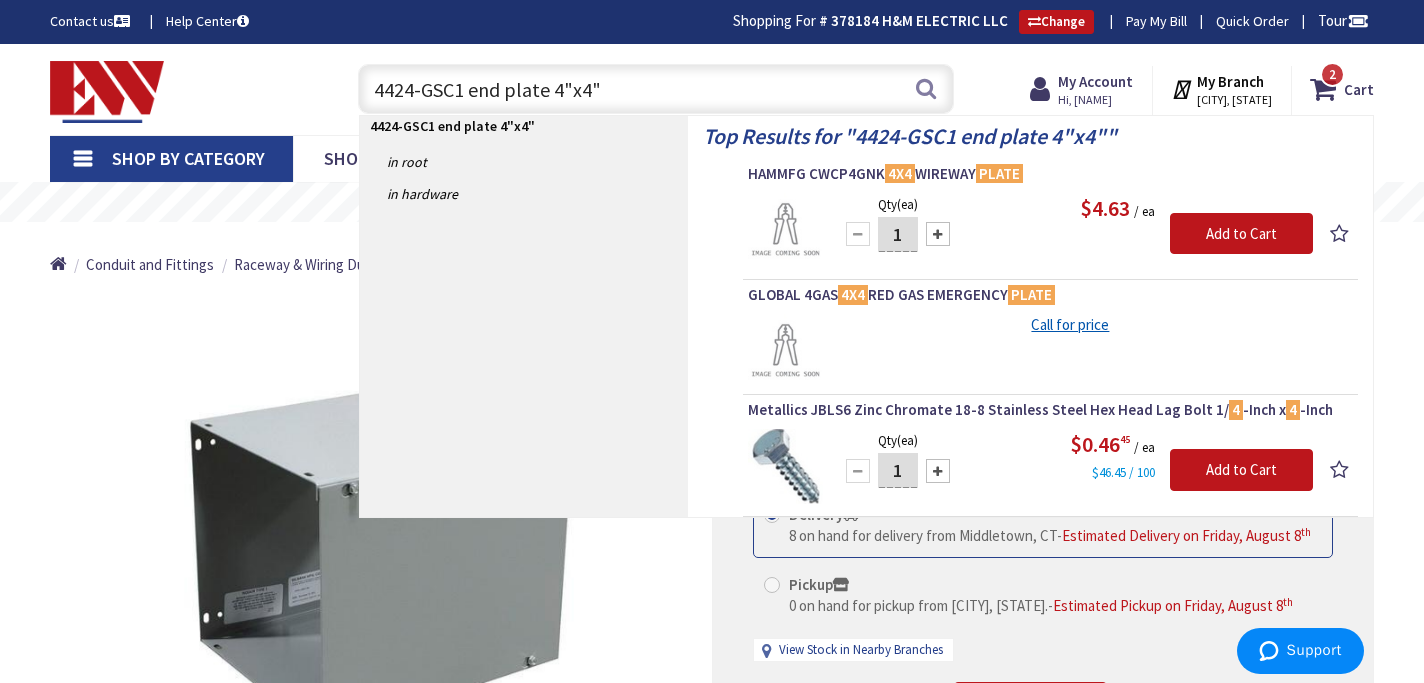 drag, startPoint x: 466, startPoint y: 92, endPoint x: 304, endPoint y: 69, distance: 163.62457 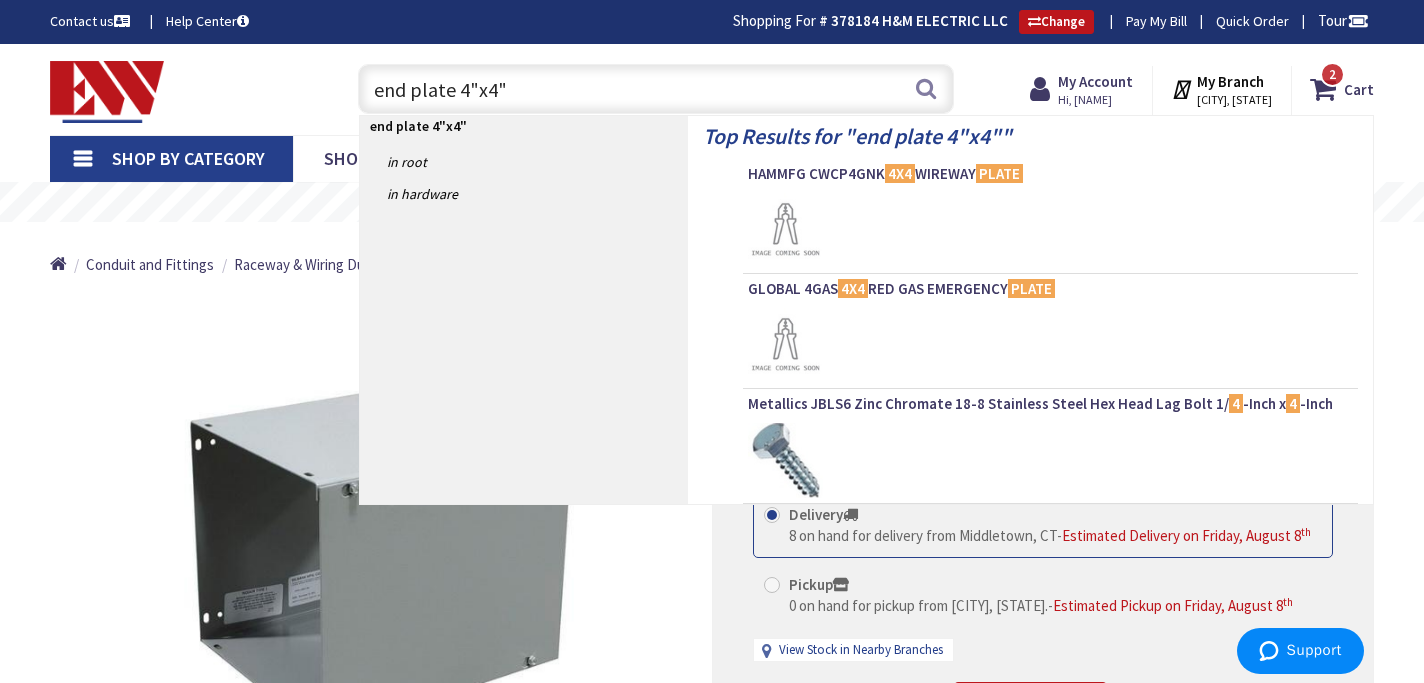 click on "end plate 4"x4"" at bounding box center [656, 89] 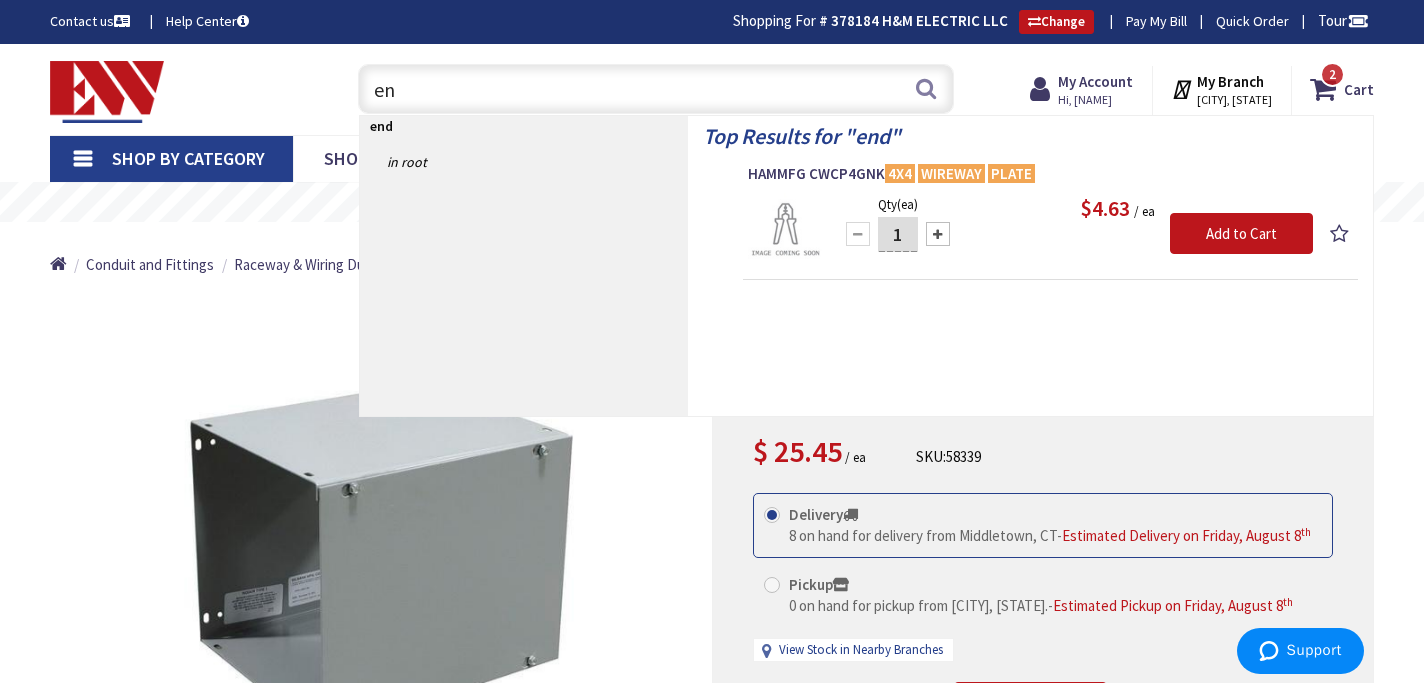 type on "e" 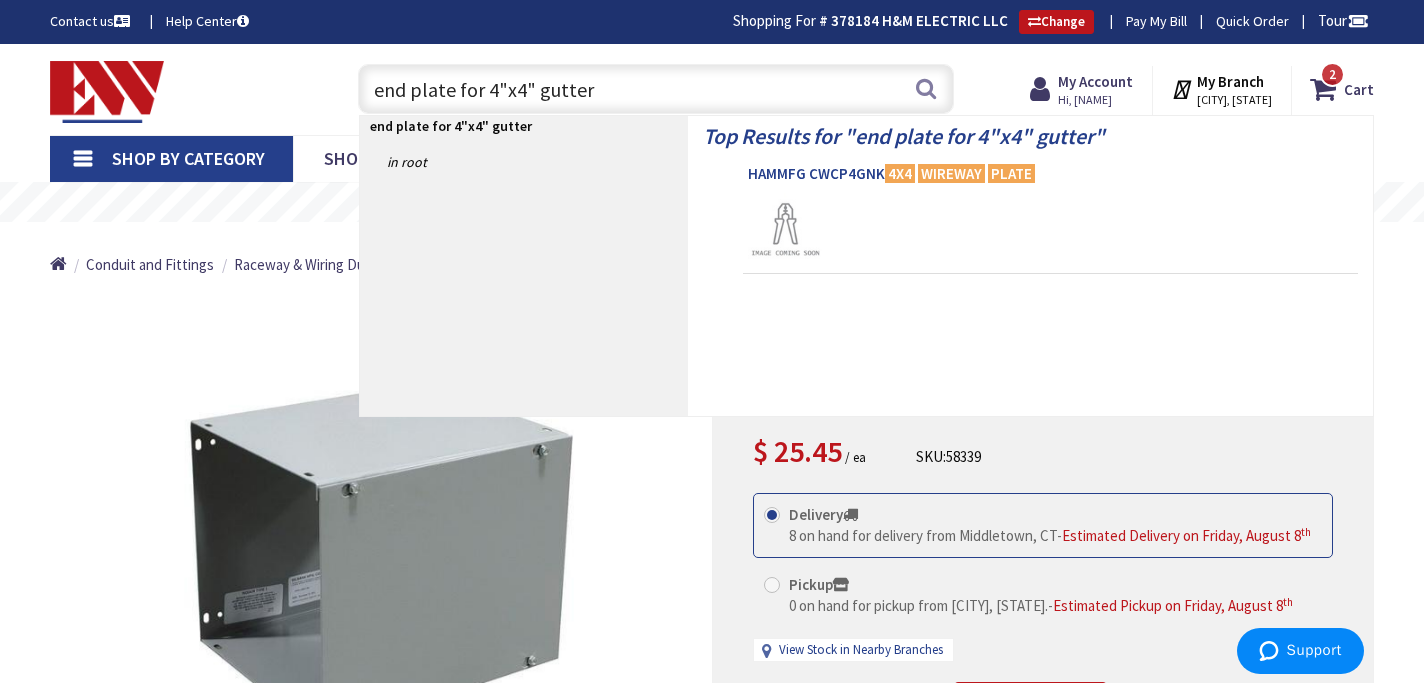 type on "end plate for 4"x4" gutter" 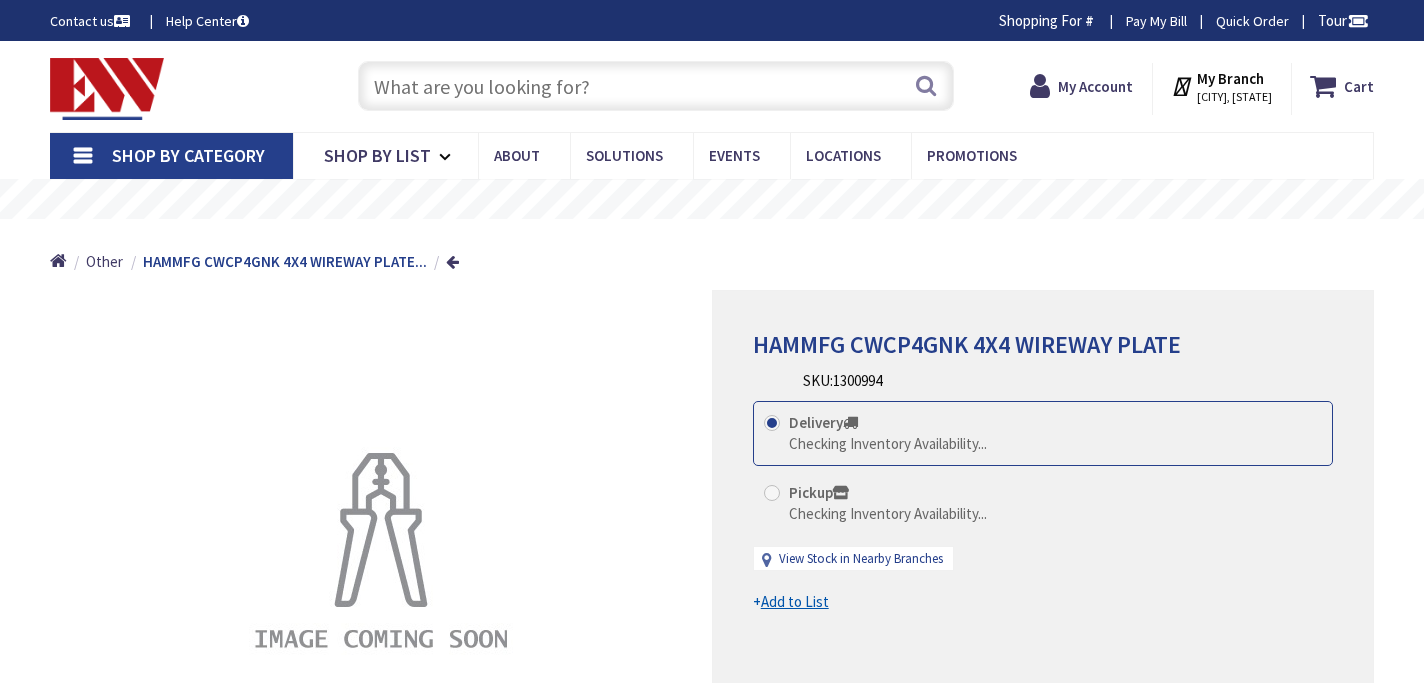 scroll, scrollTop: 0, scrollLeft: 0, axis: both 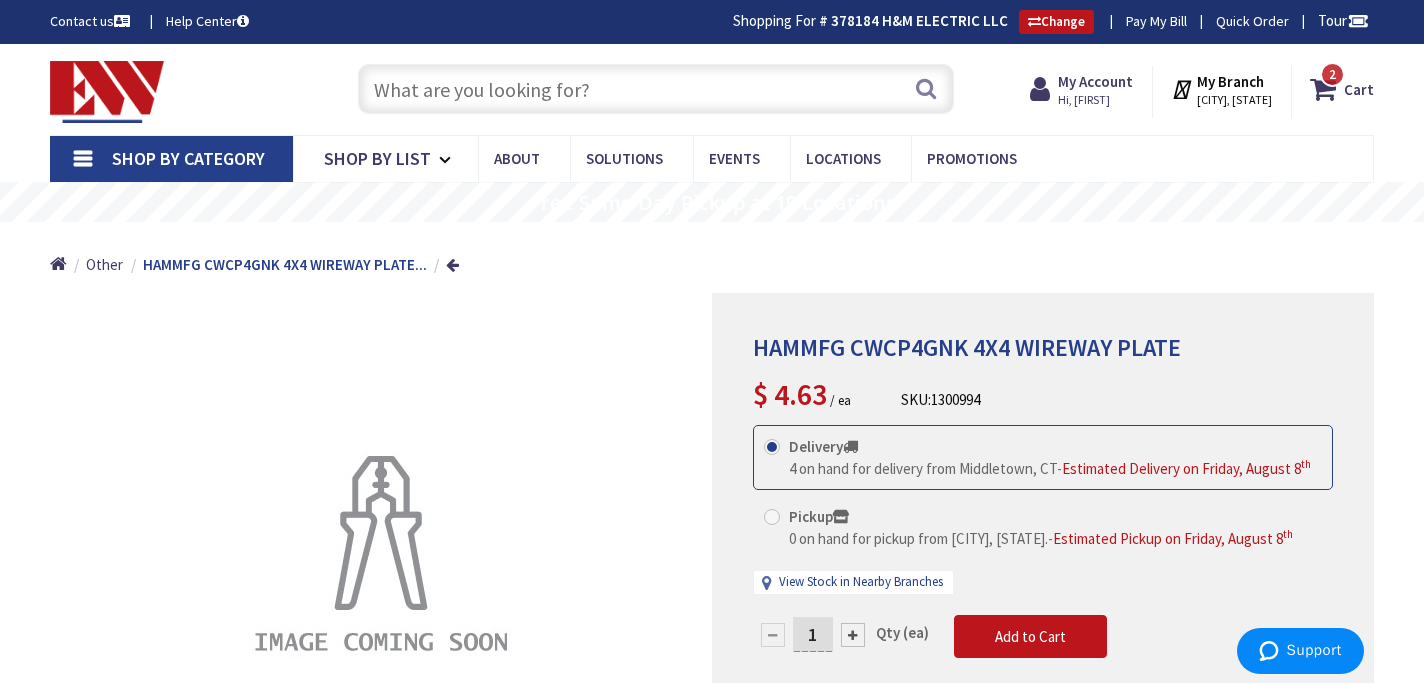 click at bounding box center (656, 89) 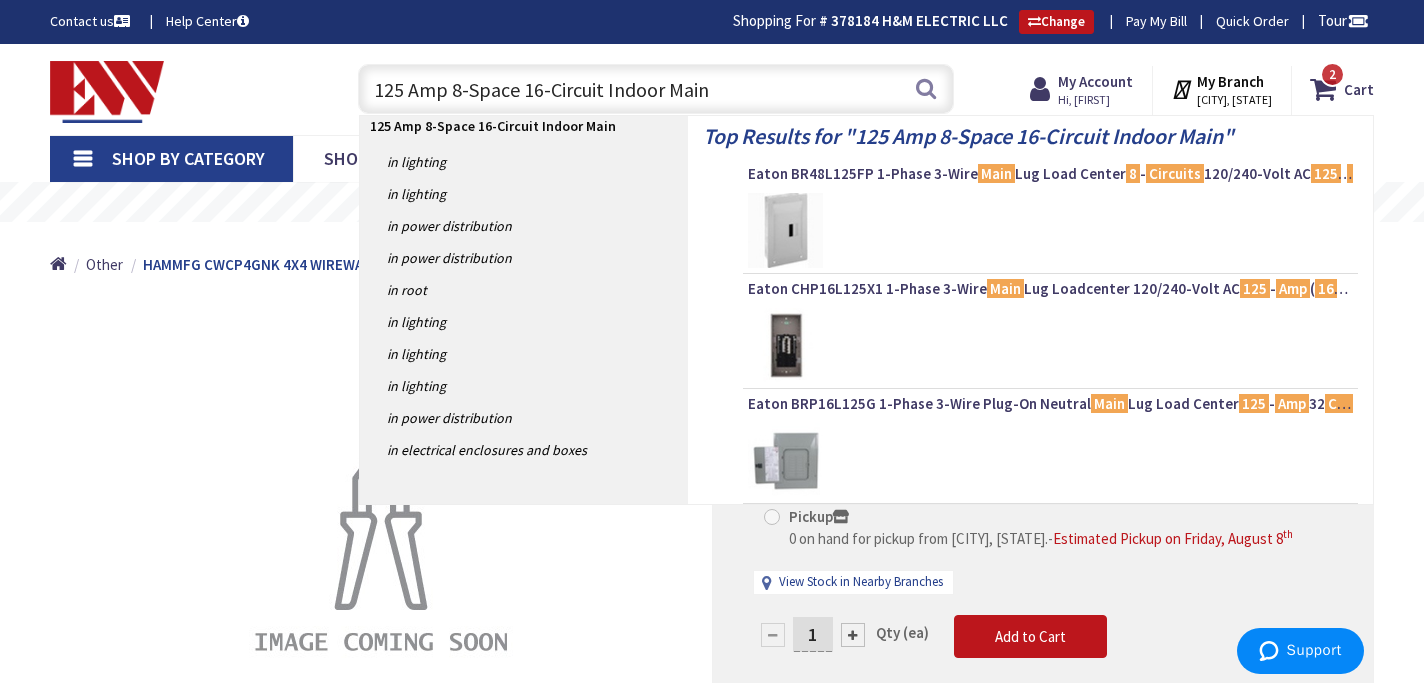 click on "125 Amp 8-Space 16-Circuit Indoor Main" at bounding box center [656, 89] 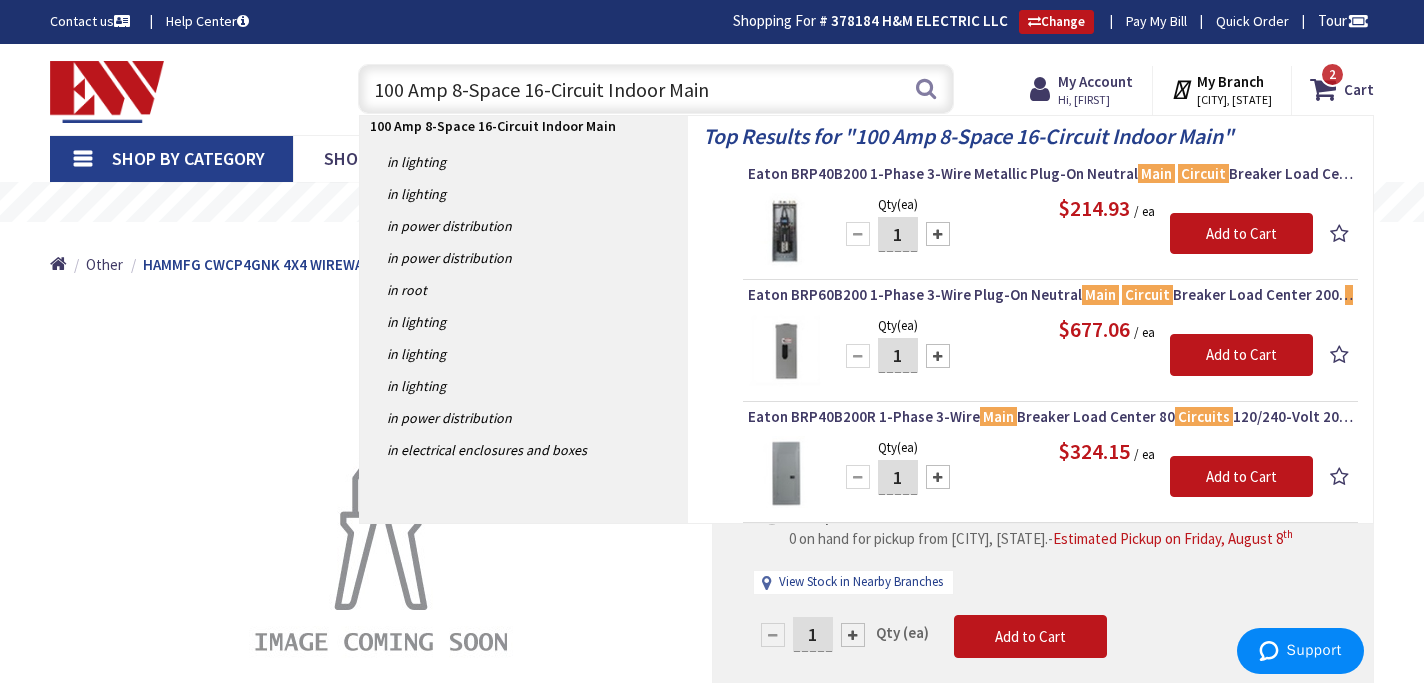 click on "100 Amp 8-Space 16-Circuit Indoor Main" at bounding box center (656, 89) 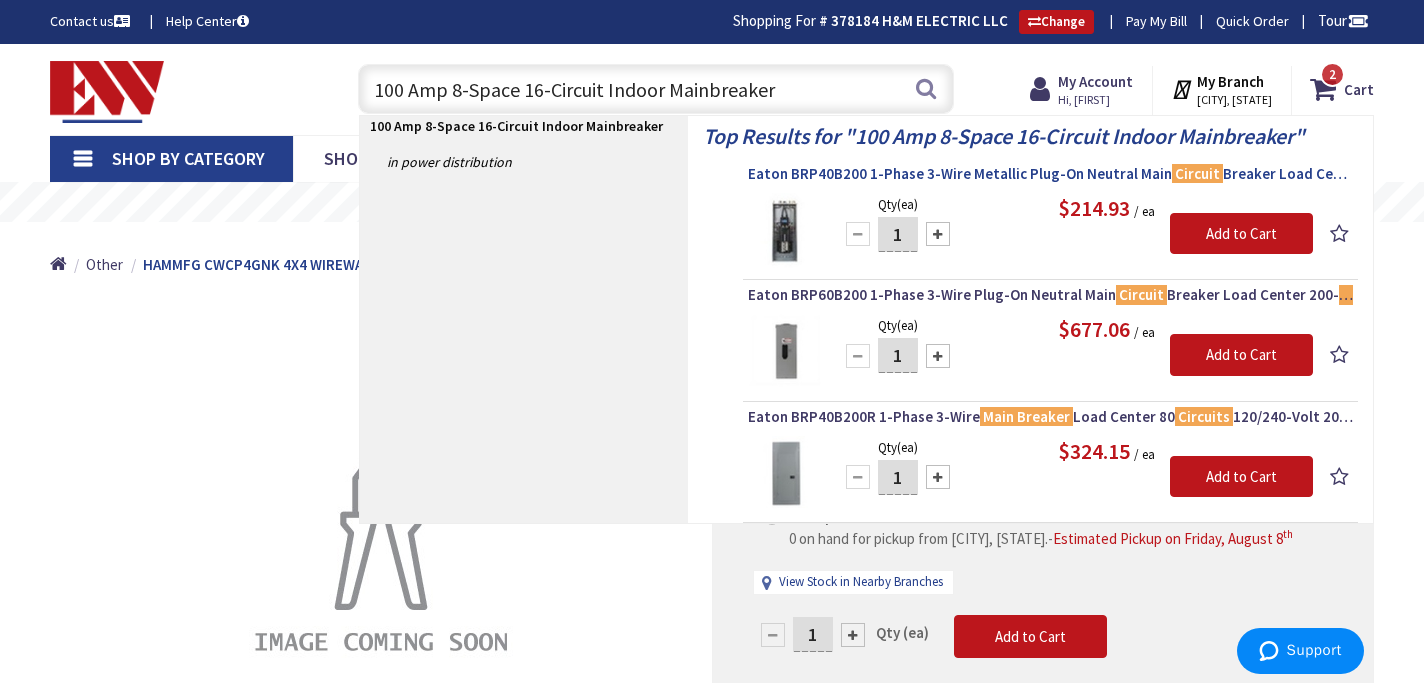 type on "100 Amp 8-Space 16-Circuit Indoor Mainbreaker" 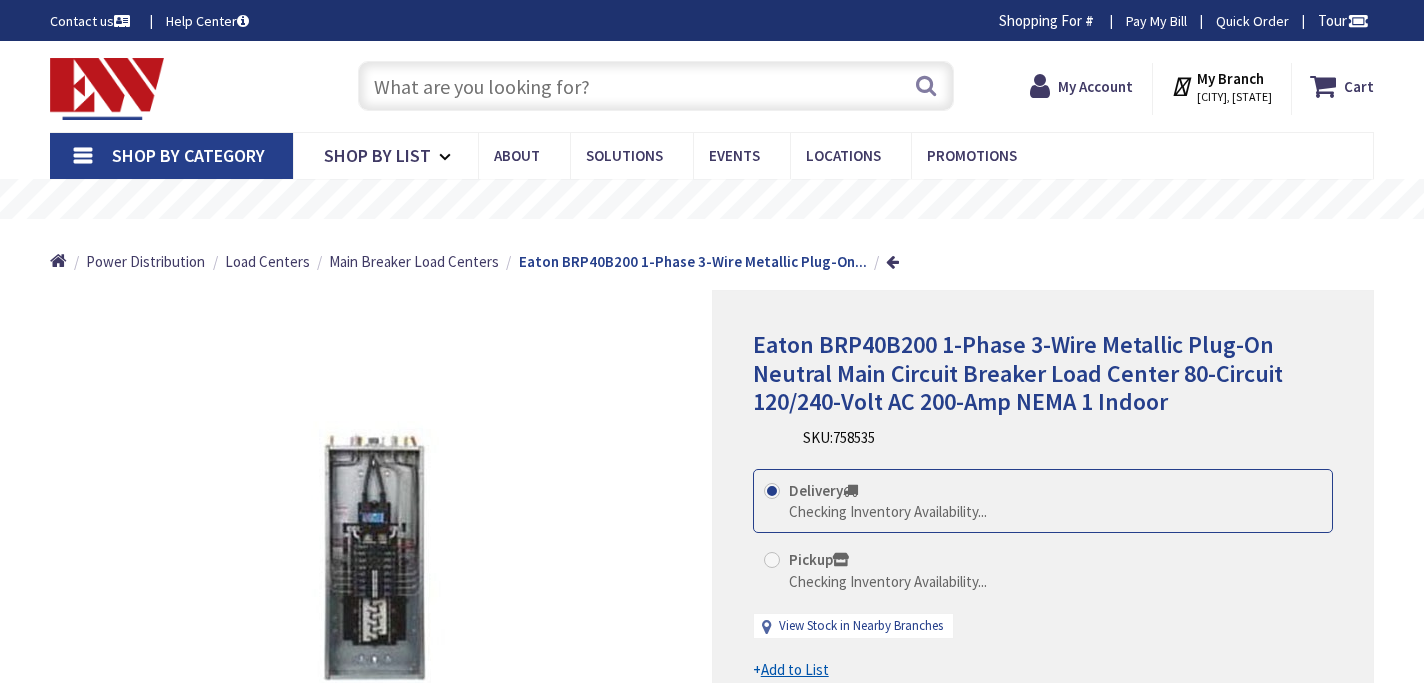scroll, scrollTop: 0, scrollLeft: 0, axis: both 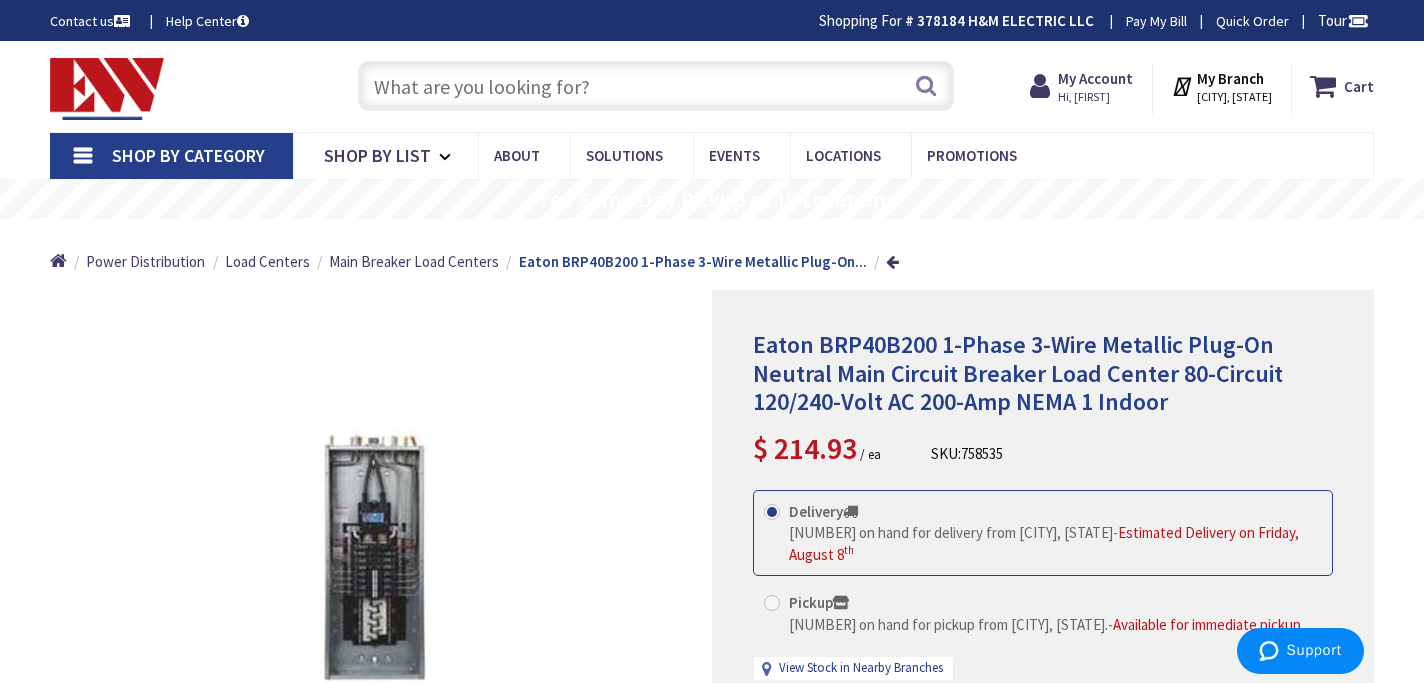 click at bounding box center (656, 86) 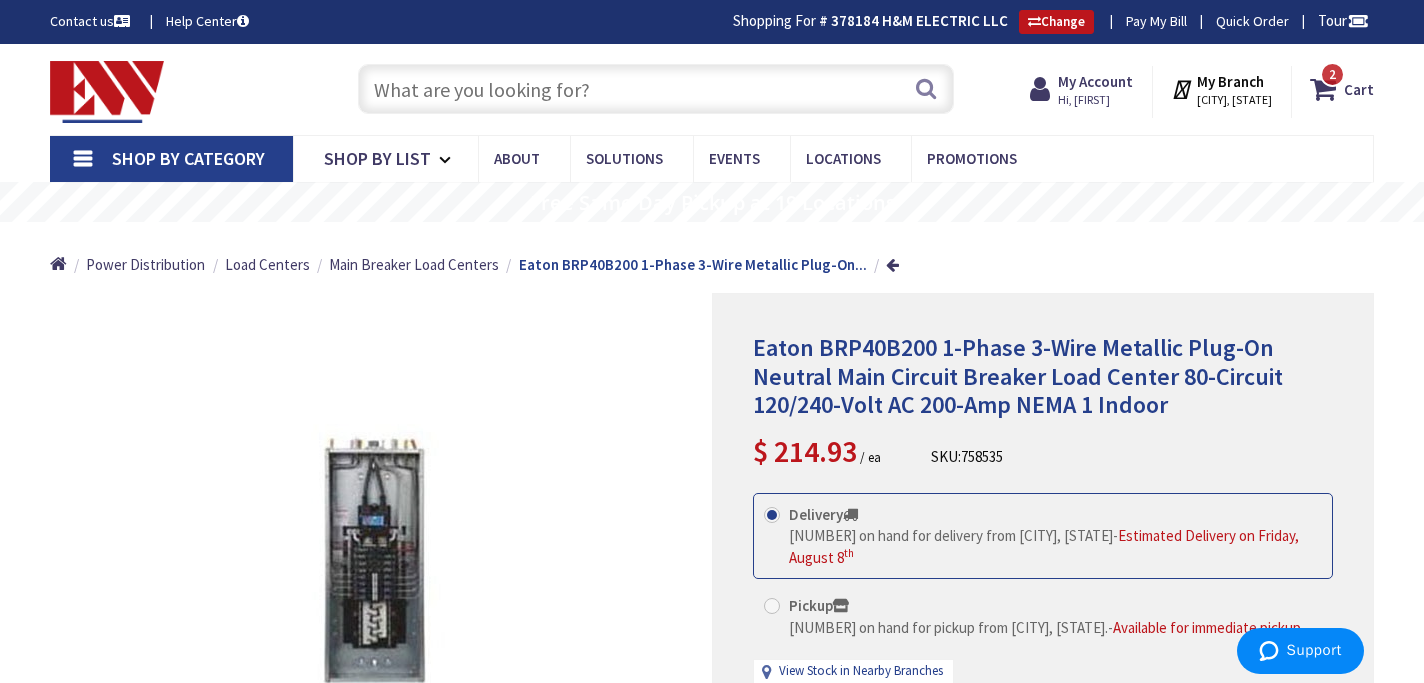 click at bounding box center [656, 89] 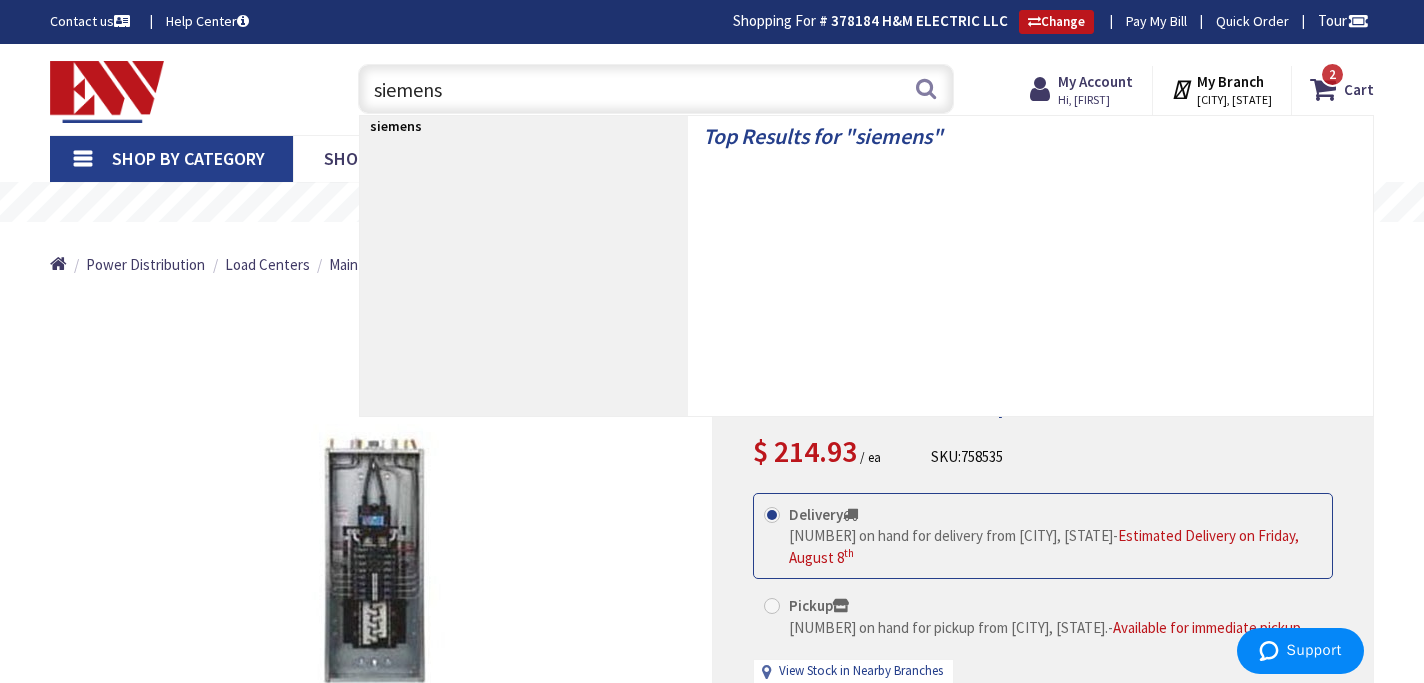 paste on "SN1224B1100" 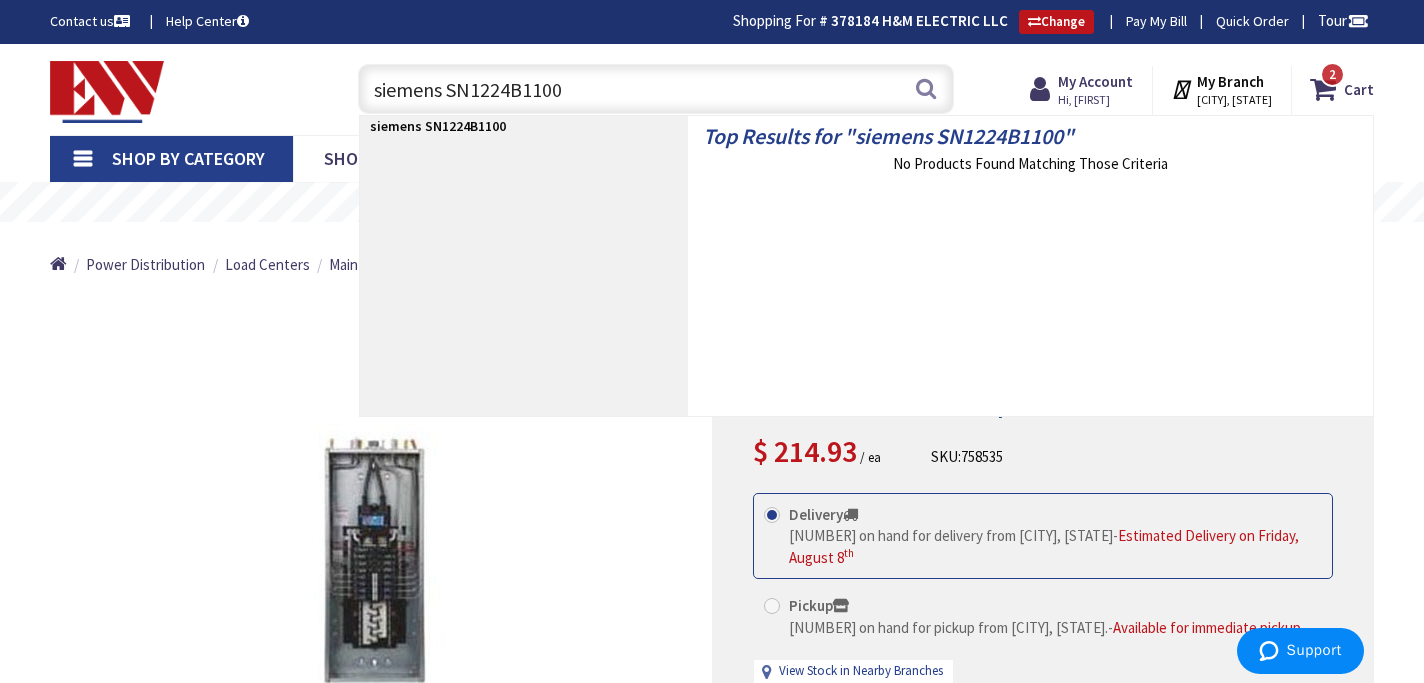 drag, startPoint x: 448, startPoint y: 89, endPoint x: 336, endPoint y: 96, distance: 112.21854 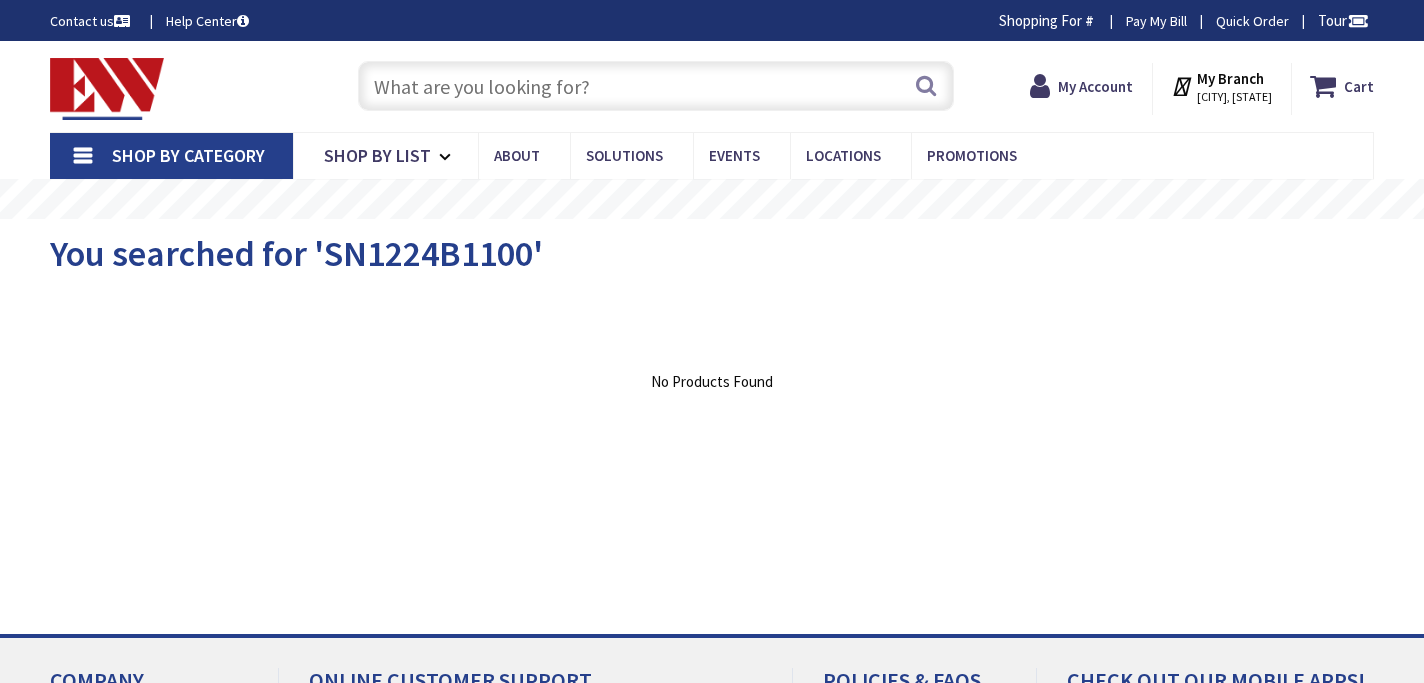 scroll, scrollTop: 0, scrollLeft: 0, axis: both 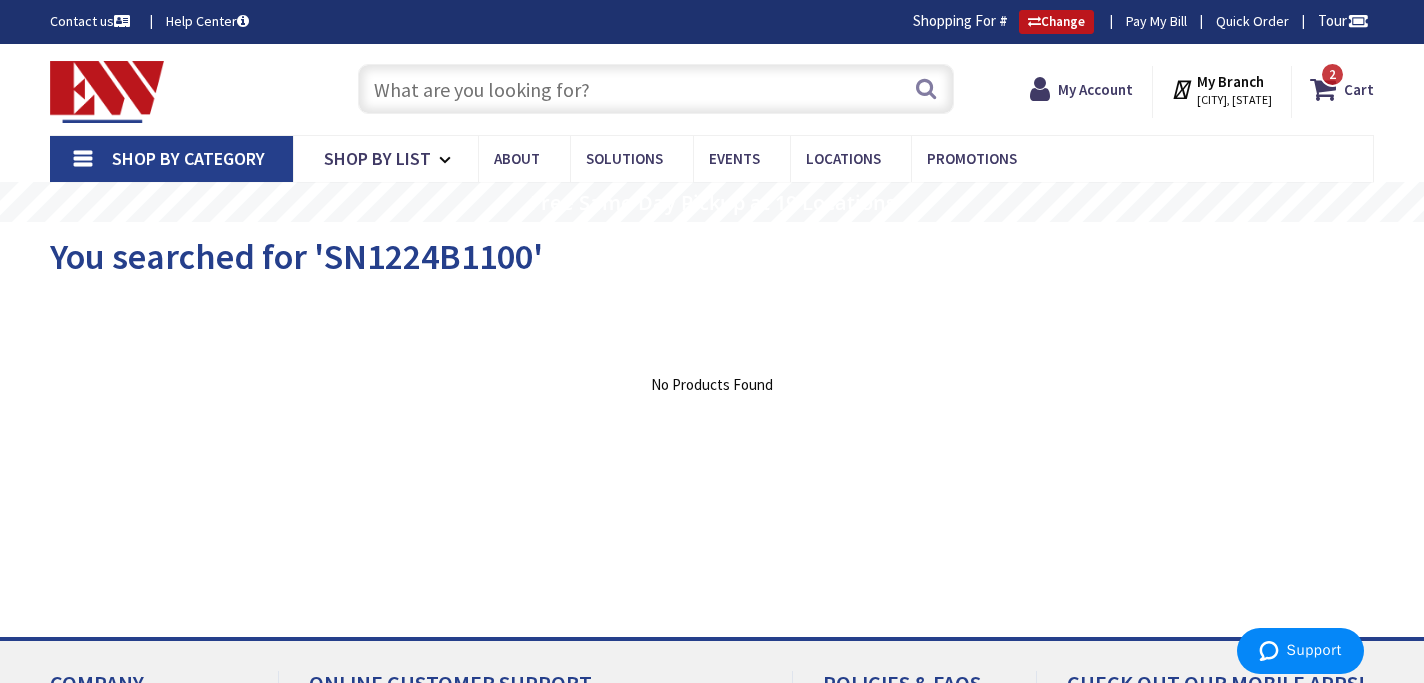 click at bounding box center (656, 89) 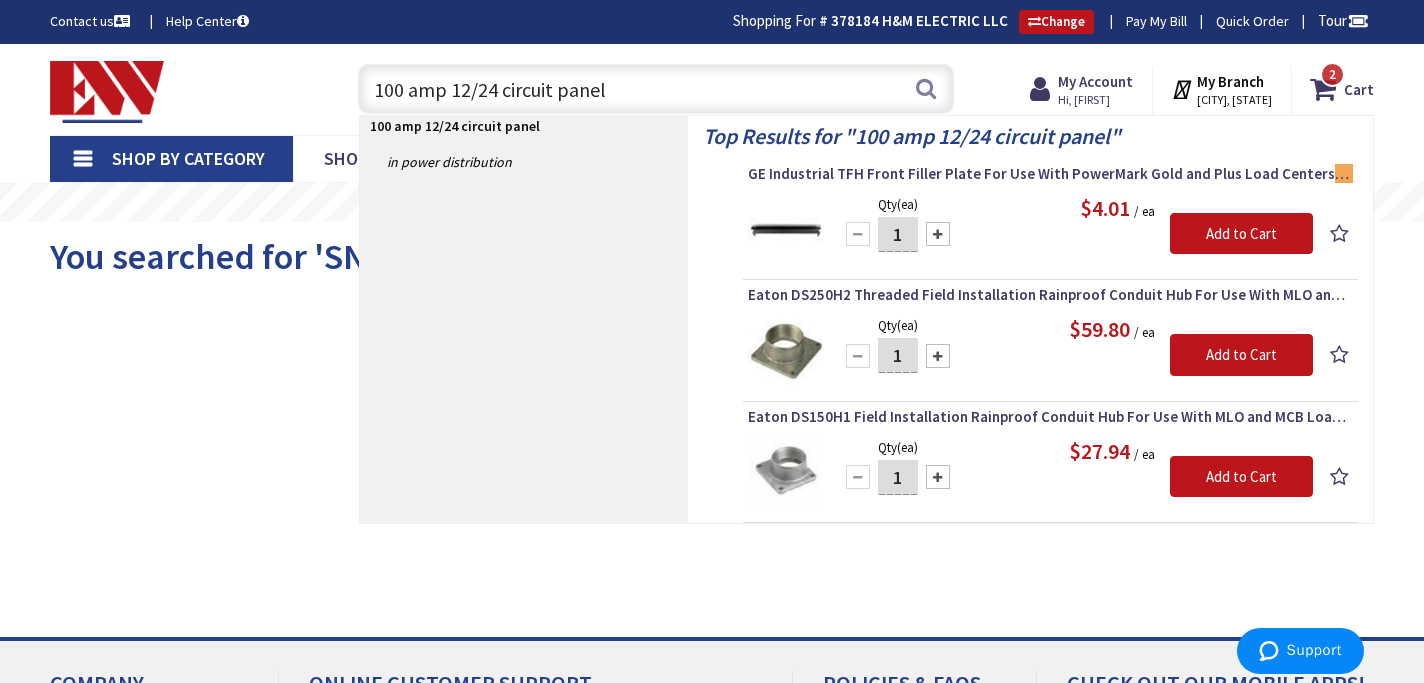 drag, startPoint x: 451, startPoint y: 88, endPoint x: 334, endPoint y: 106, distance: 118.37652 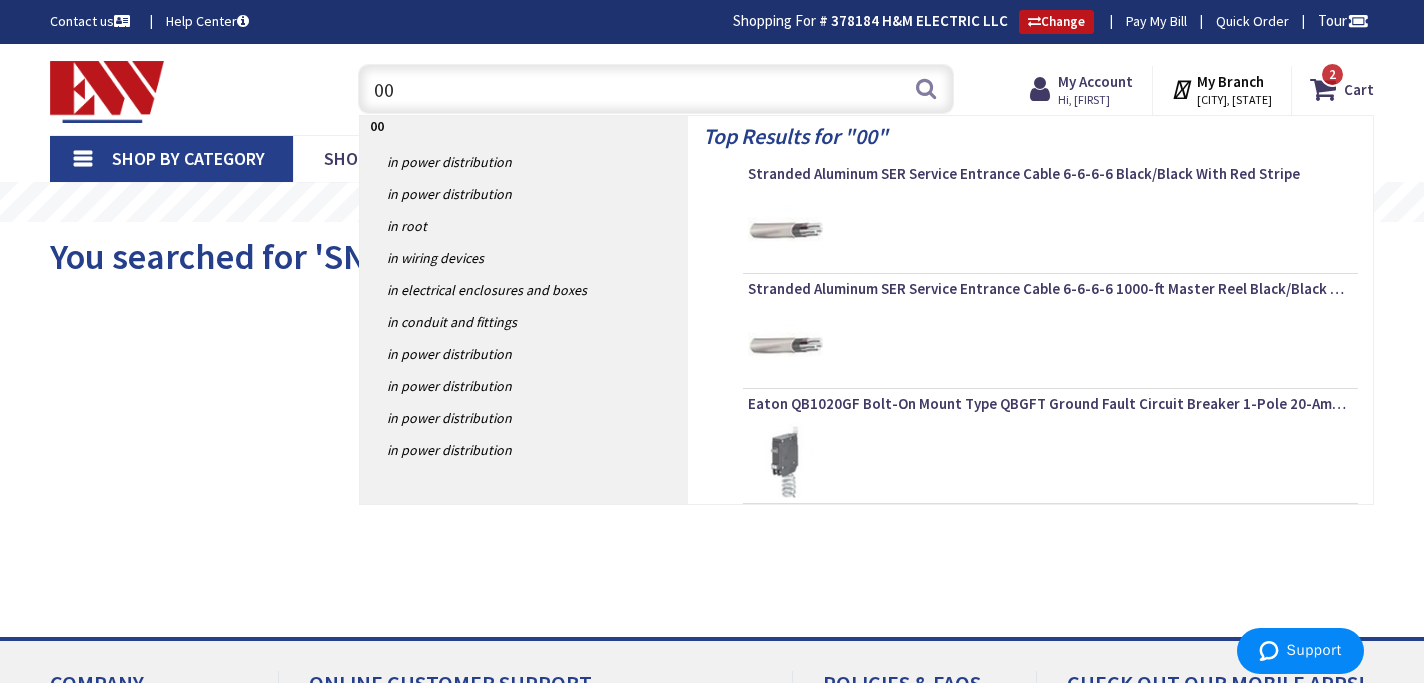 type on "0" 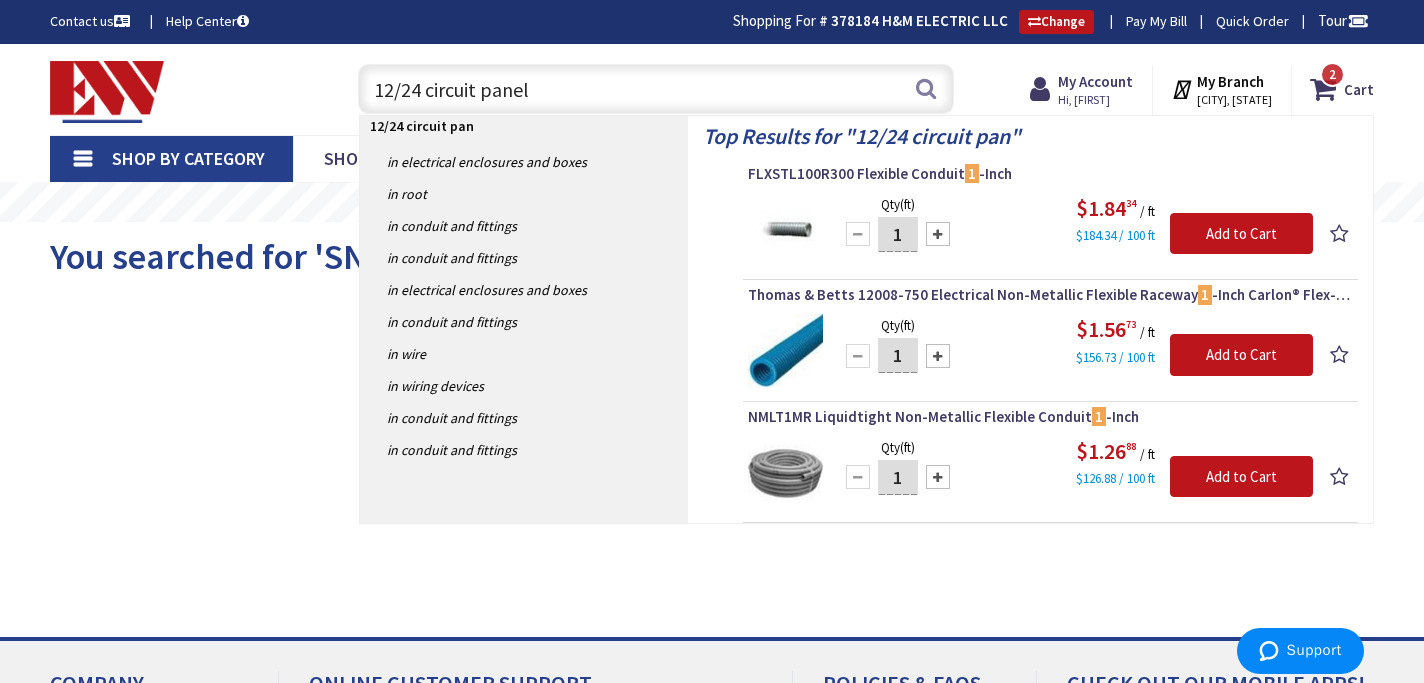 type on "12/24 circuit panel" 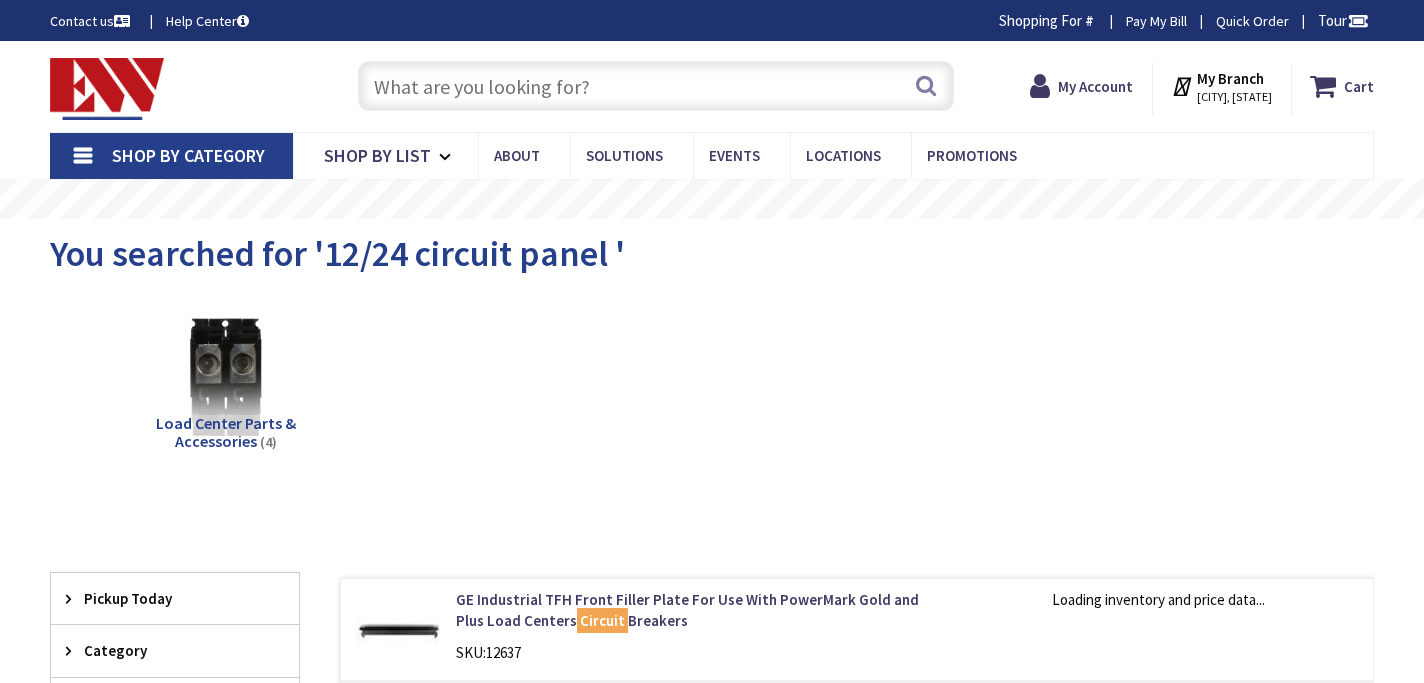 scroll, scrollTop: 0, scrollLeft: 0, axis: both 